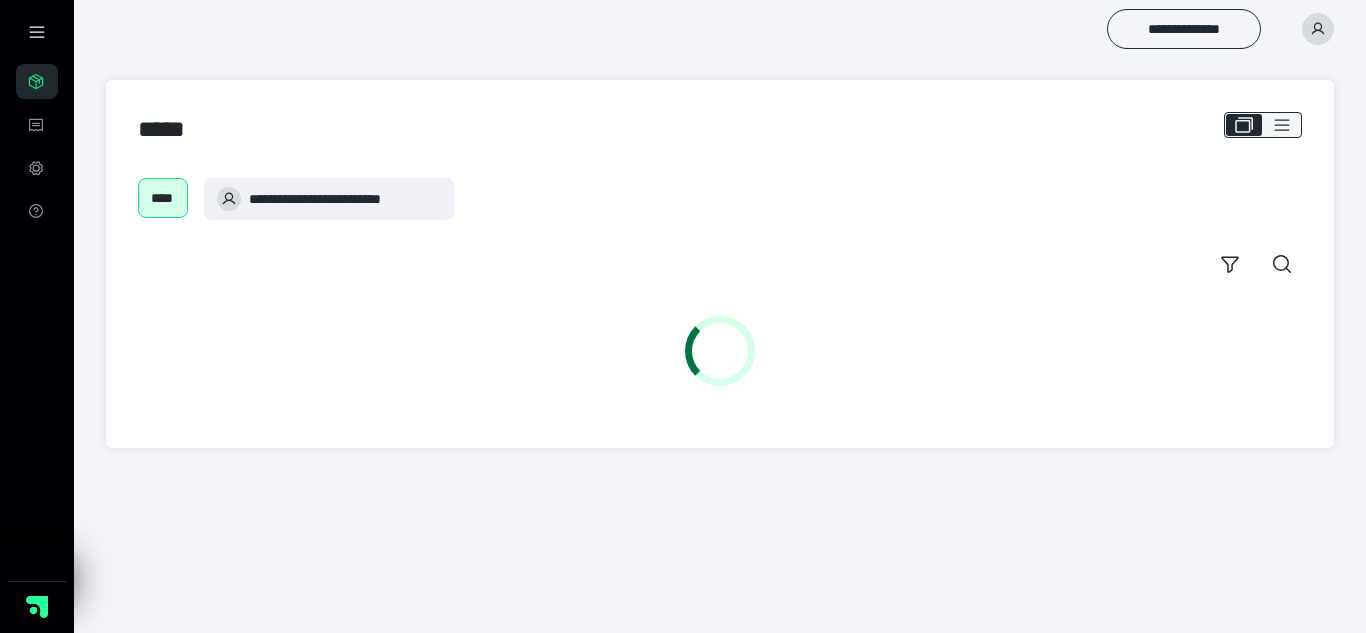 scroll, scrollTop: 0, scrollLeft: 0, axis: both 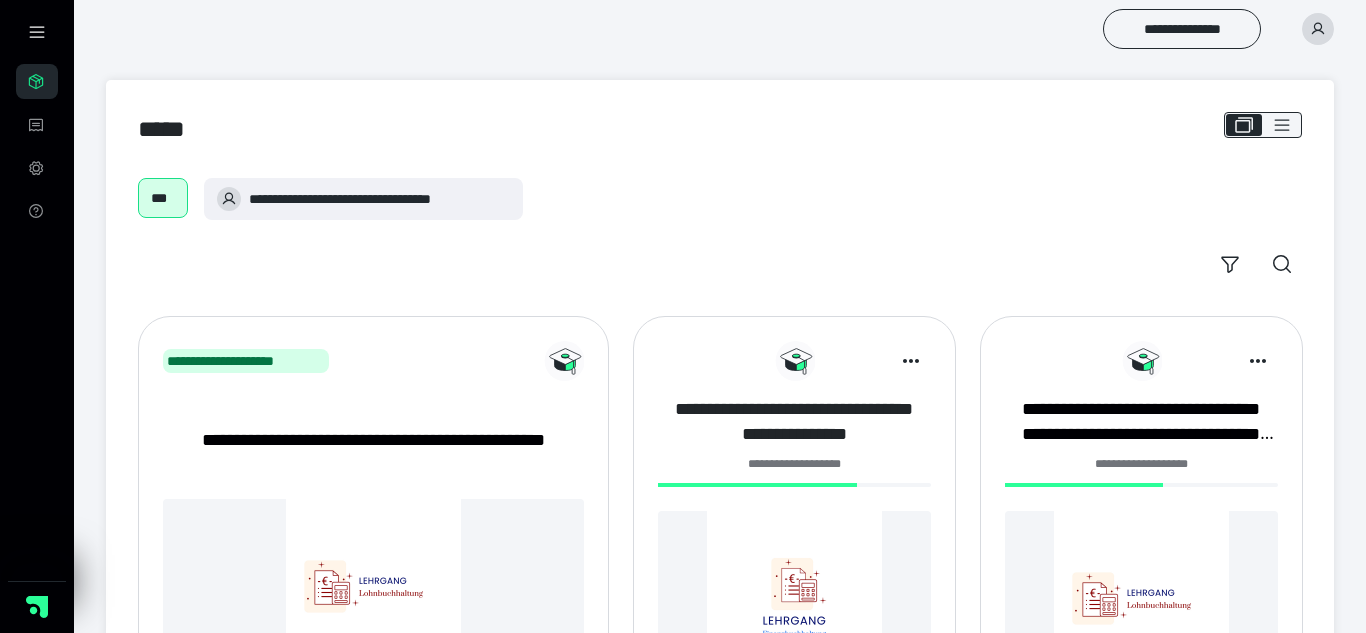 click on "**********" at bounding box center [794, 421] 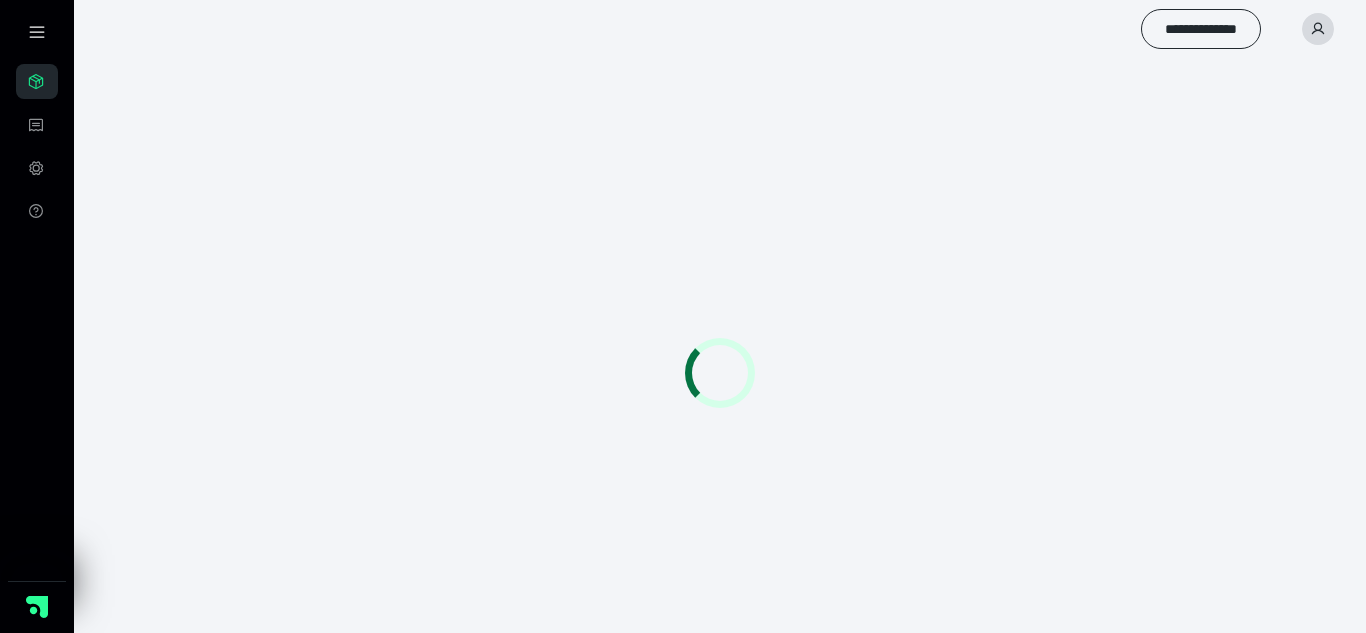 scroll, scrollTop: 0, scrollLeft: 0, axis: both 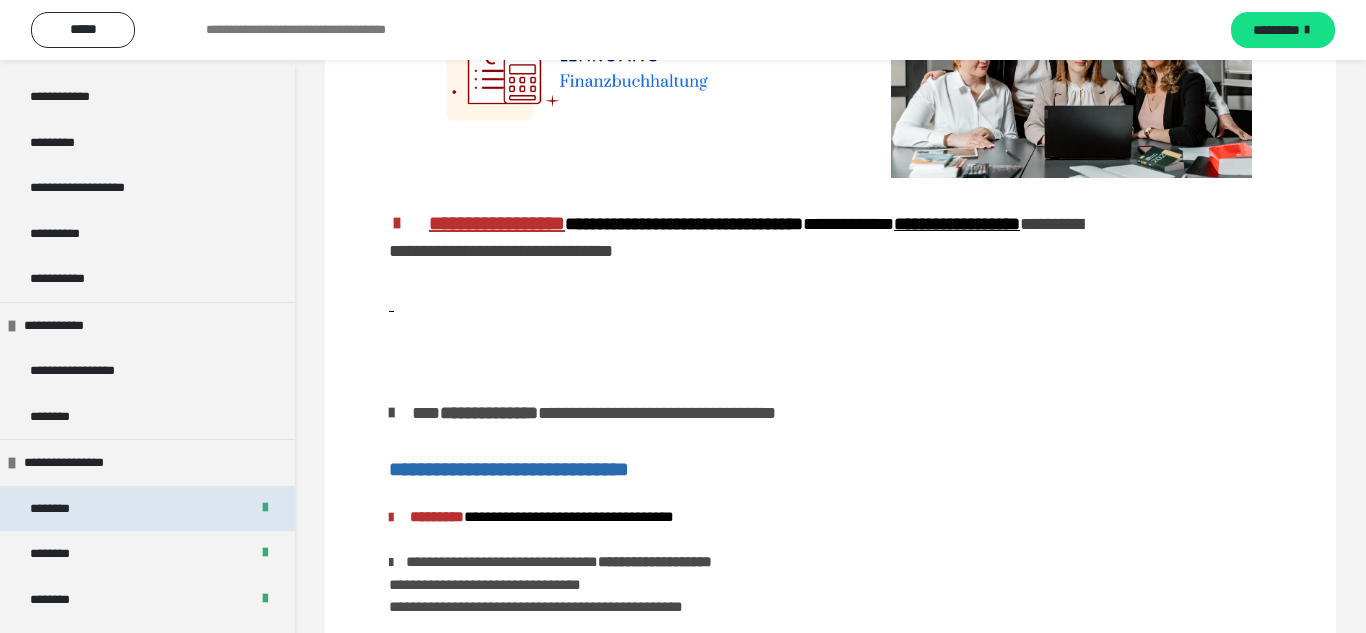 click on "********" at bounding box center [147, 509] 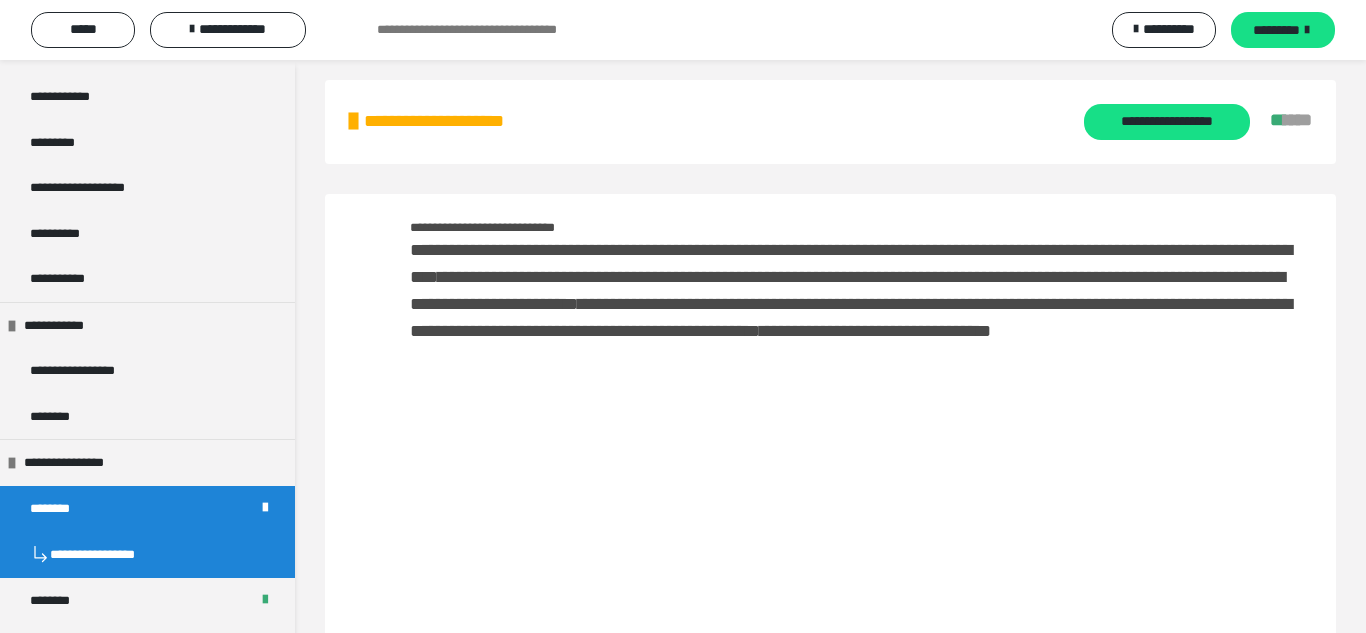 scroll, scrollTop: 0, scrollLeft: 0, axis: both 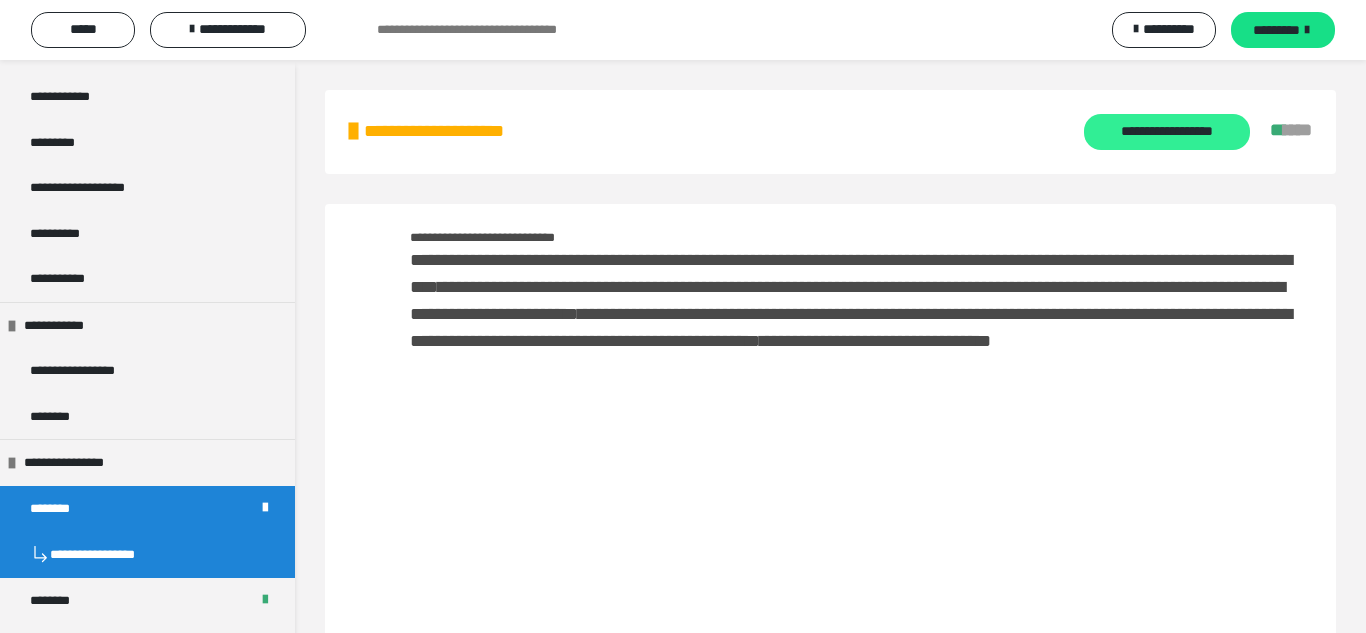 click on "**********" at bounding box center (1167, 131) 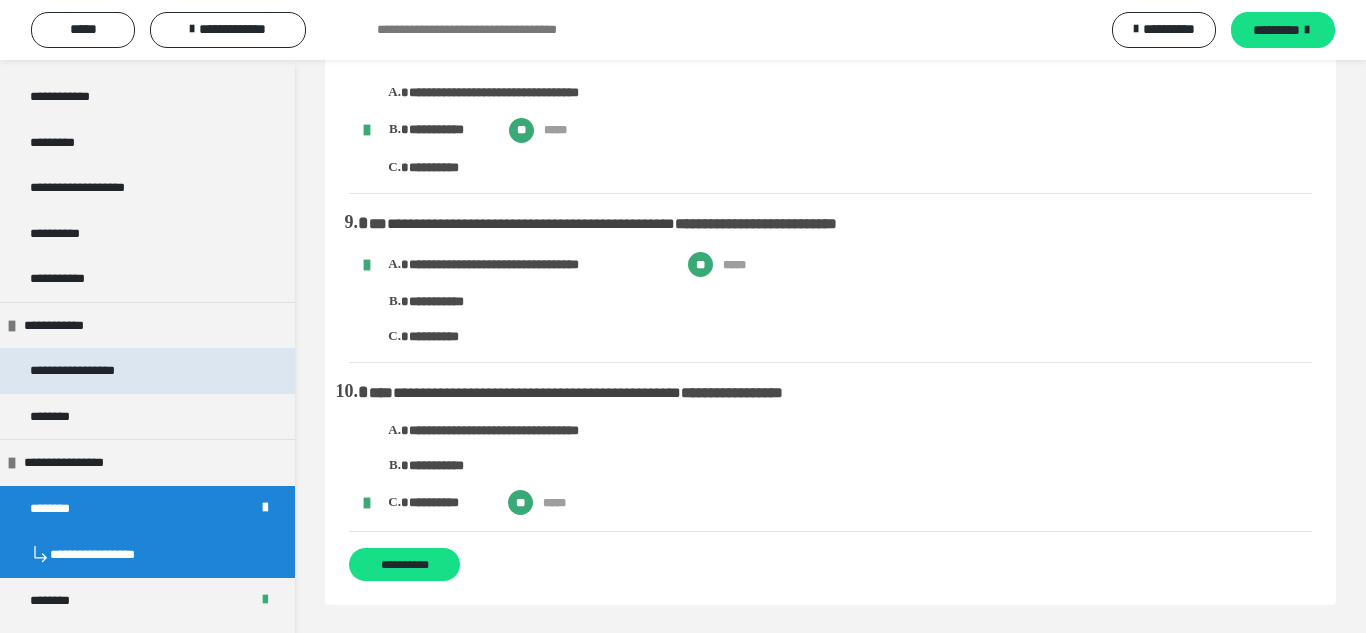 scroll, scrollTop: 1330, scrollLeft: 0, axis: vertical 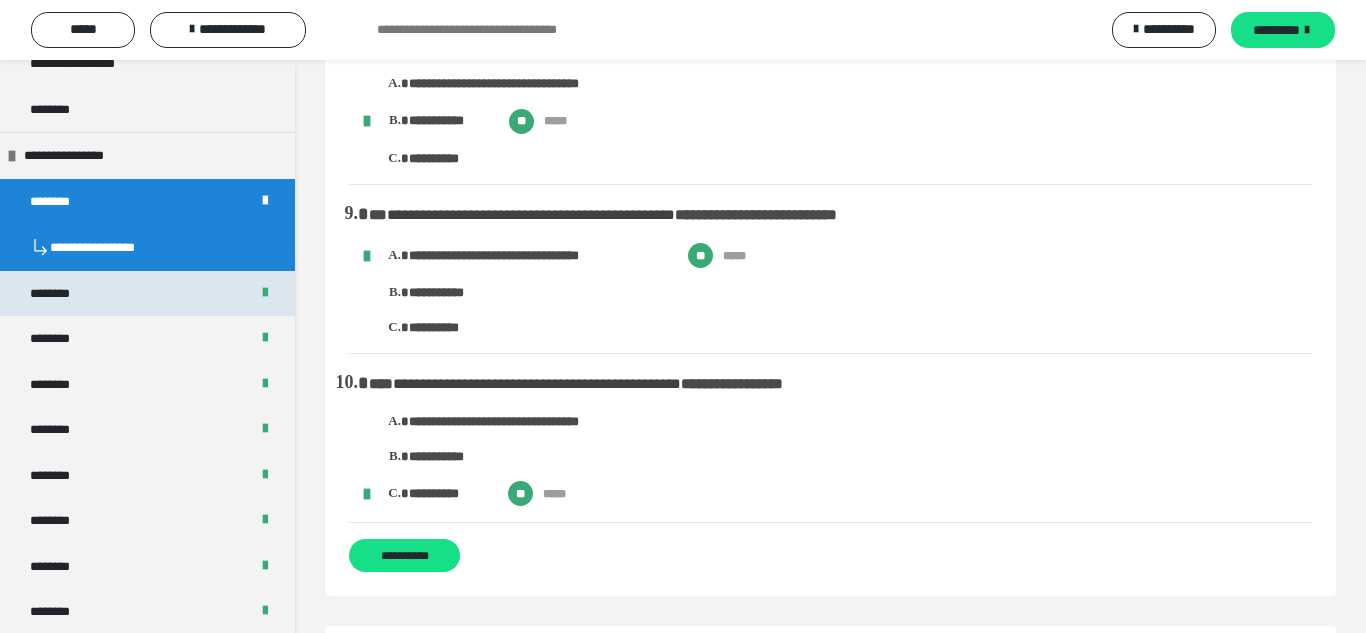 click on "********" at bounding box center [147, 294] 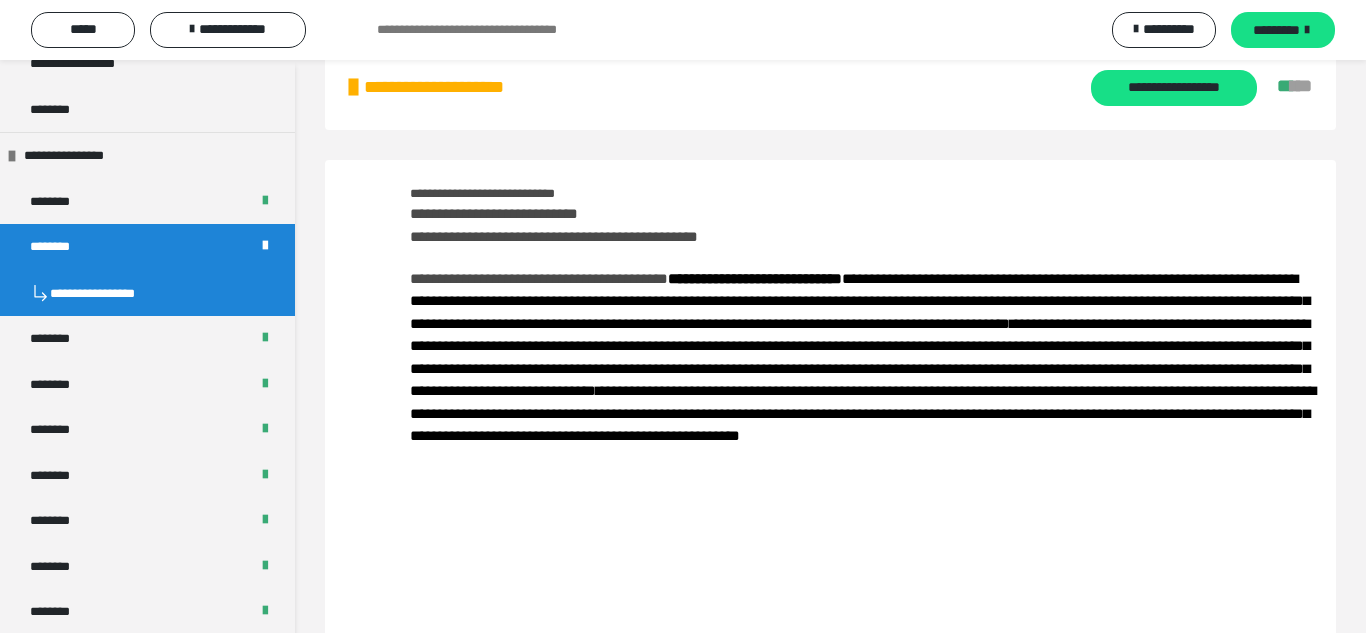 scroll, scrollTop: 57, scrollLeft: 0, axis: vertical 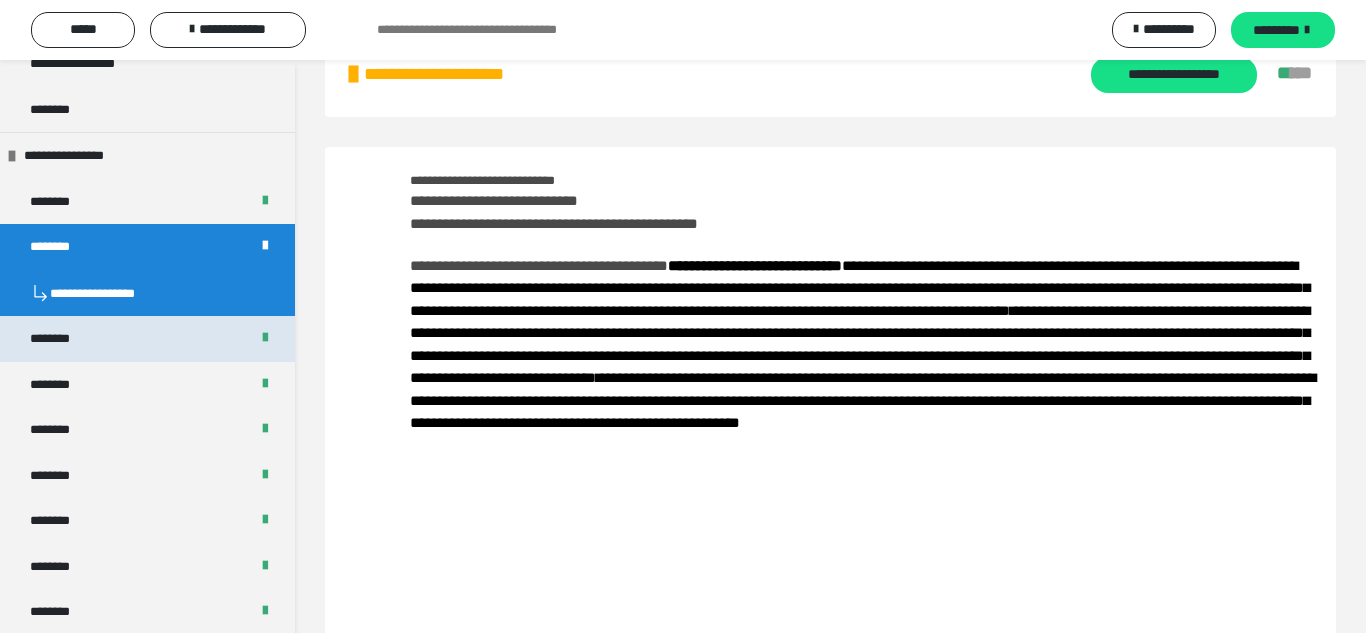 click on "********" at bounding box center (147, 339) 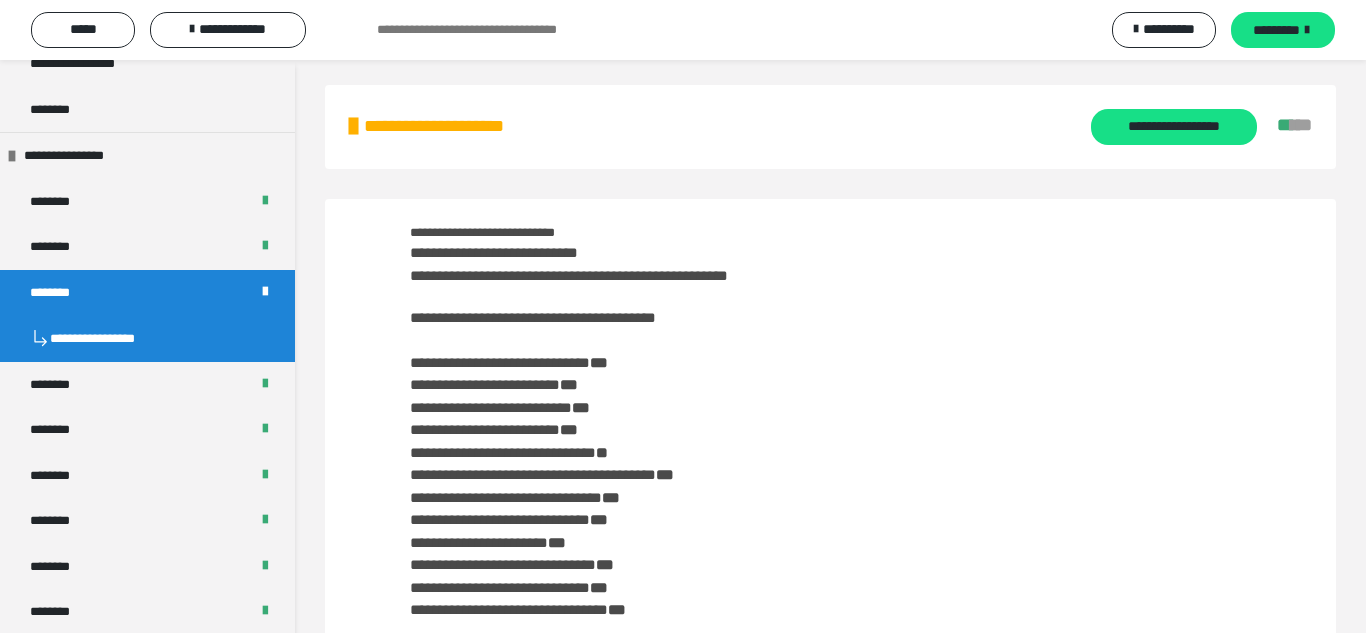 scroll, scrollTop: 0, scrollLeft: 0, axis: both 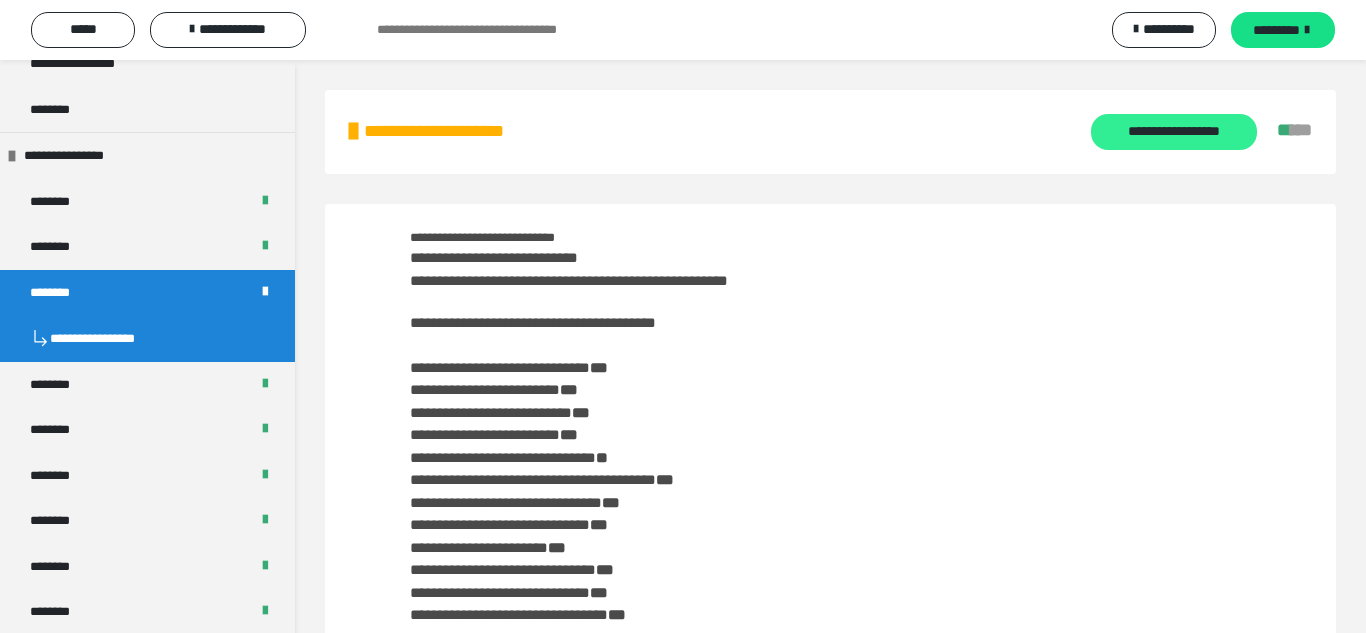 click on "**********" at bounding box center [1174, 131] 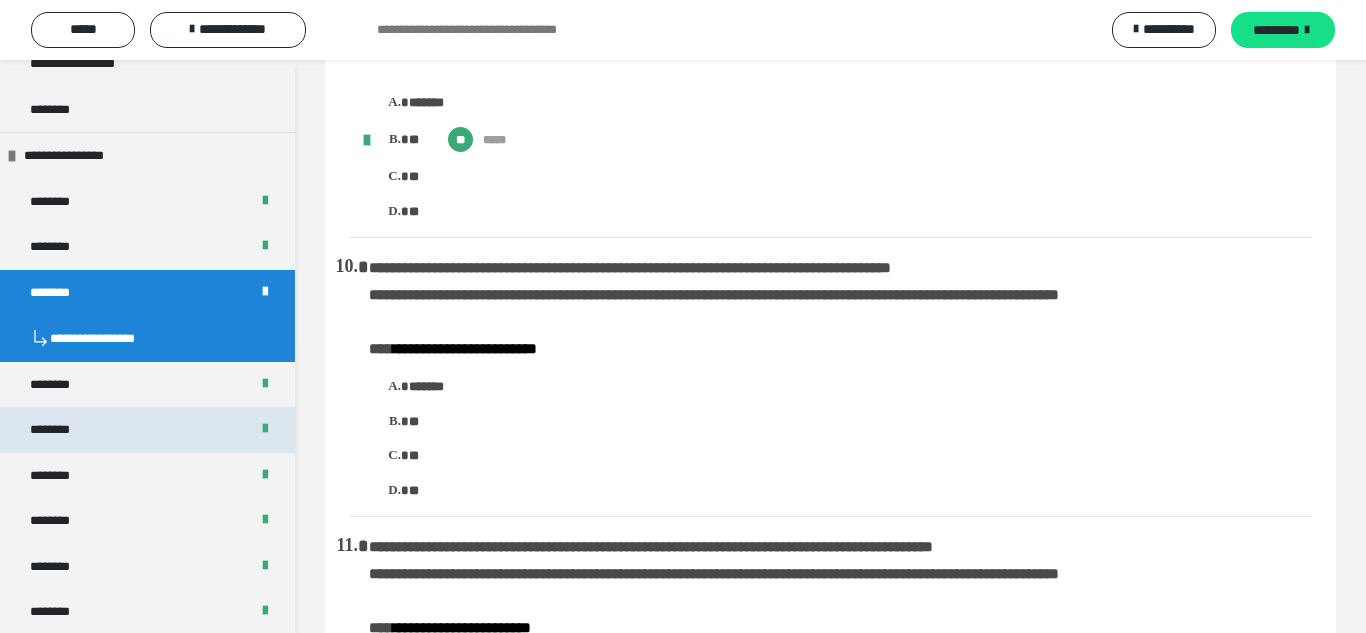scroll, scrollTop: 2328, scrollLeft: 0, axis: vertical 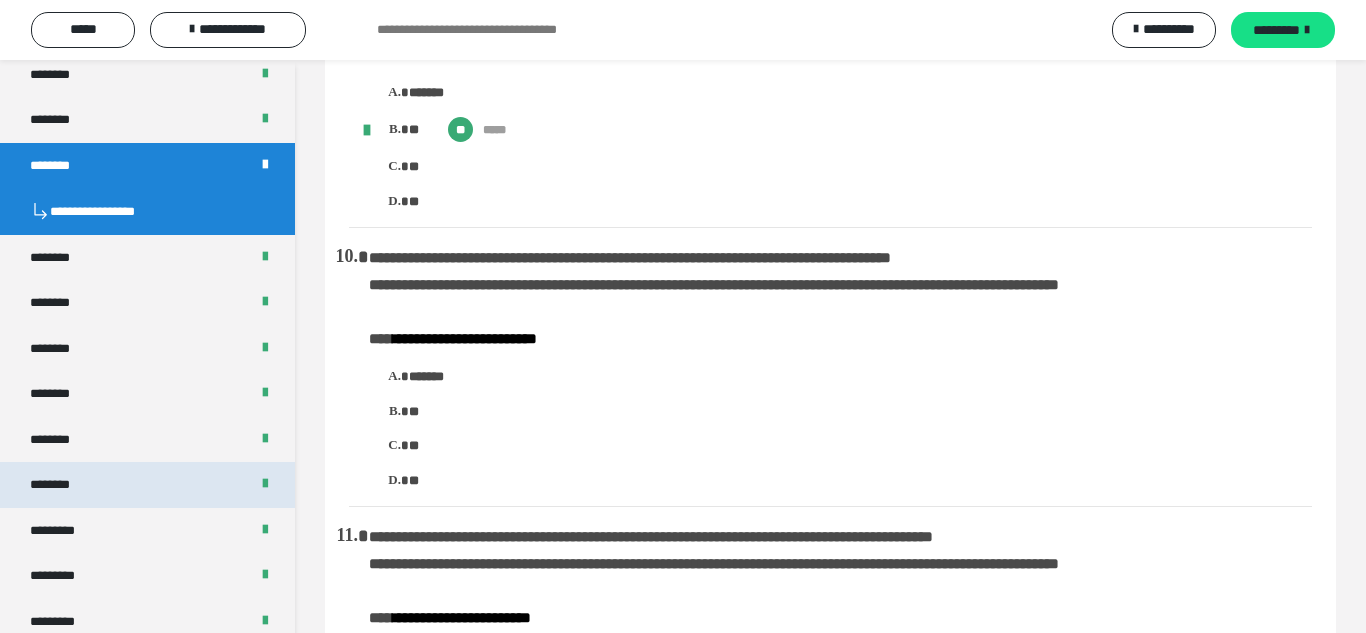 click on "********" at bounding box center (147, 485) 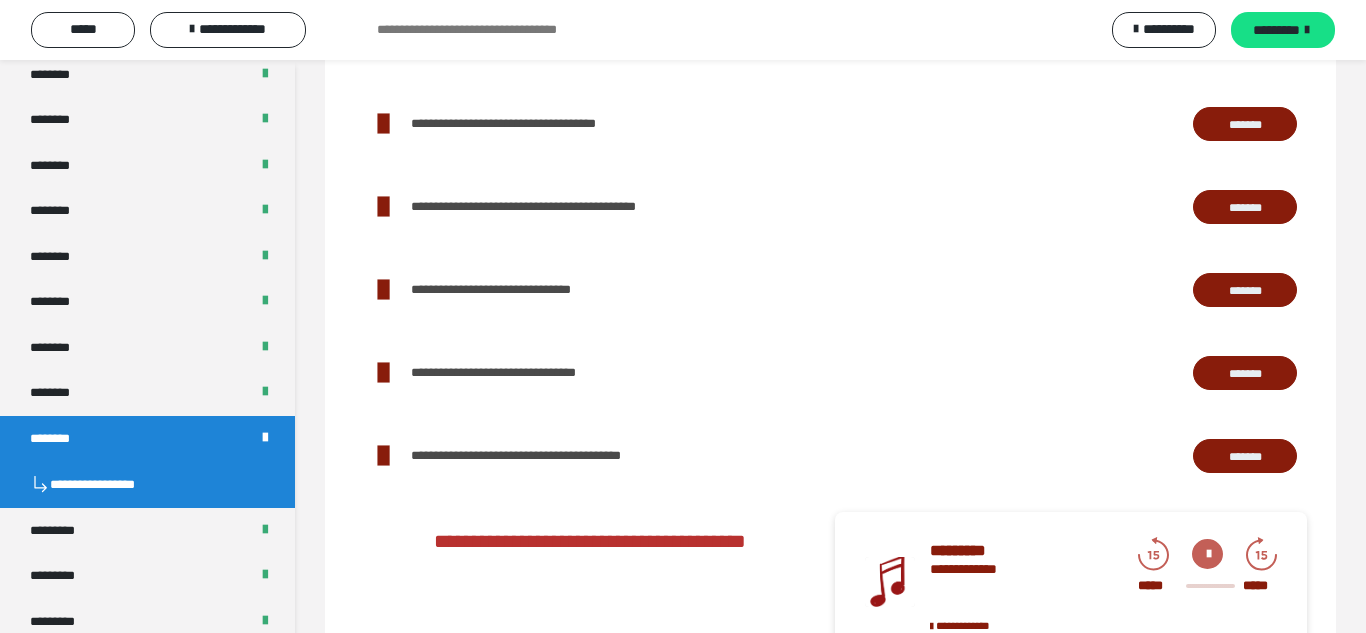 scroll, scrollTop: 2111, scrollLeft: 0, axis: vertical 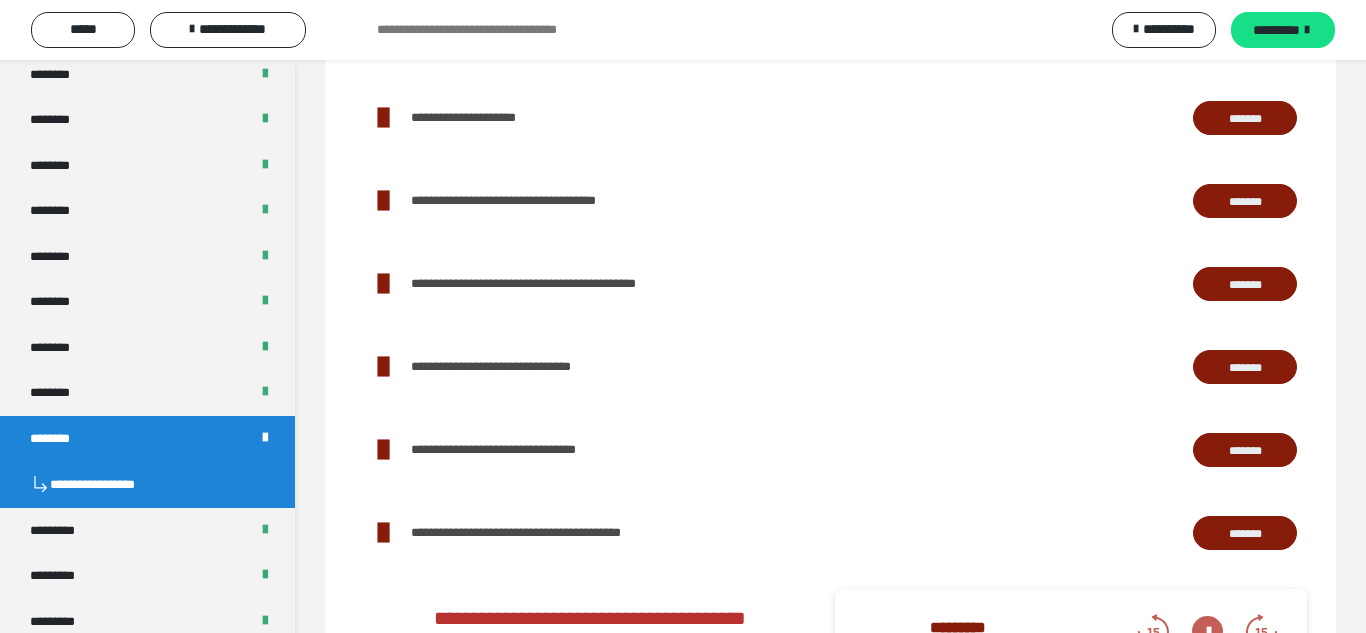 click on "*******" at bounding box center [1245, 451] 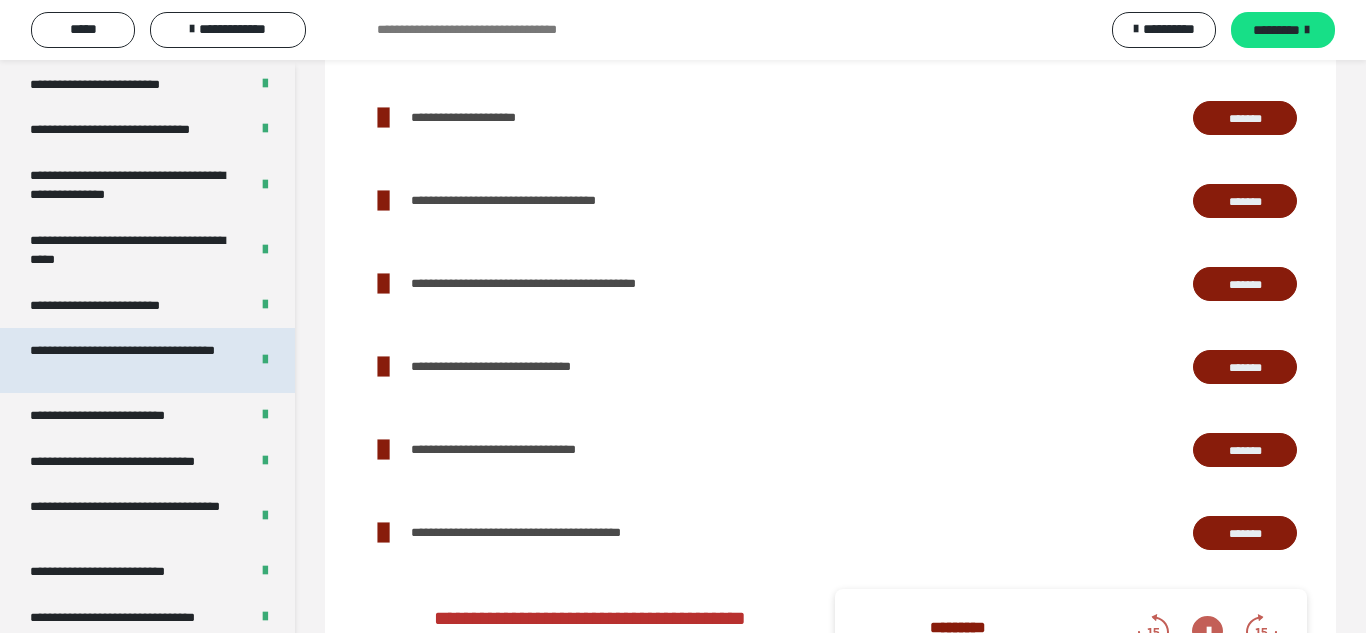 scroll, scrollTop: 3967, scrollLeft: 0, axis: vertical 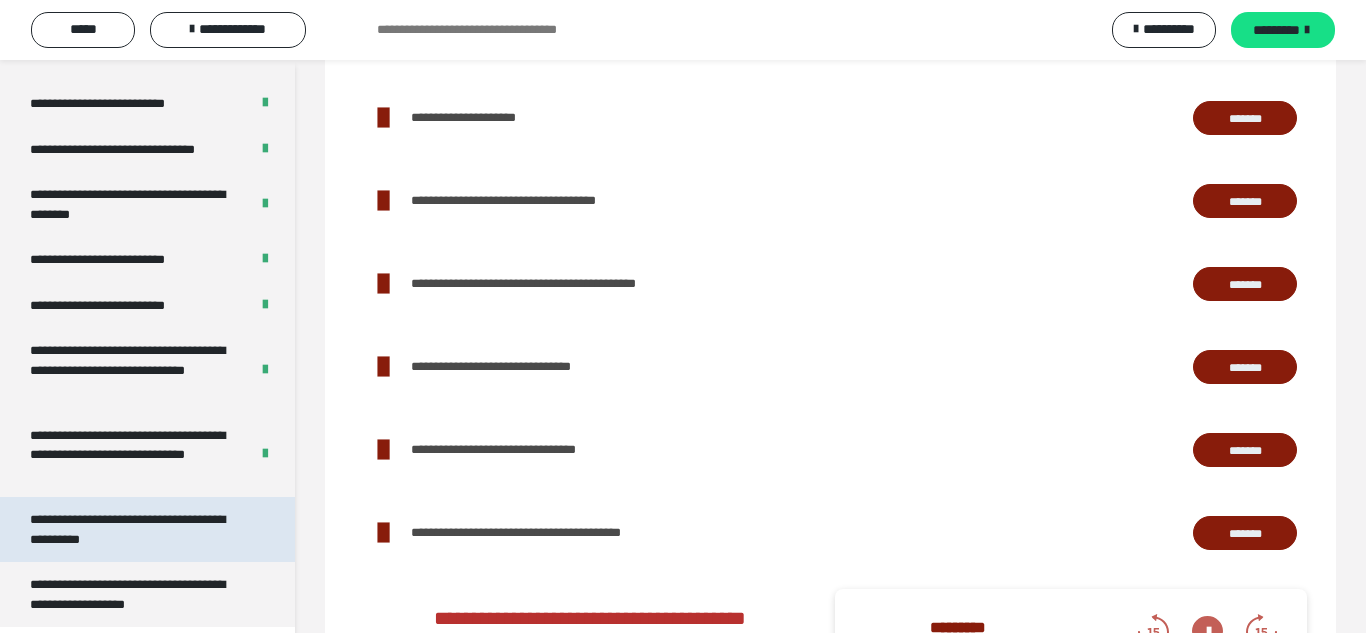click on "**********" at bounding box center [139, 529] 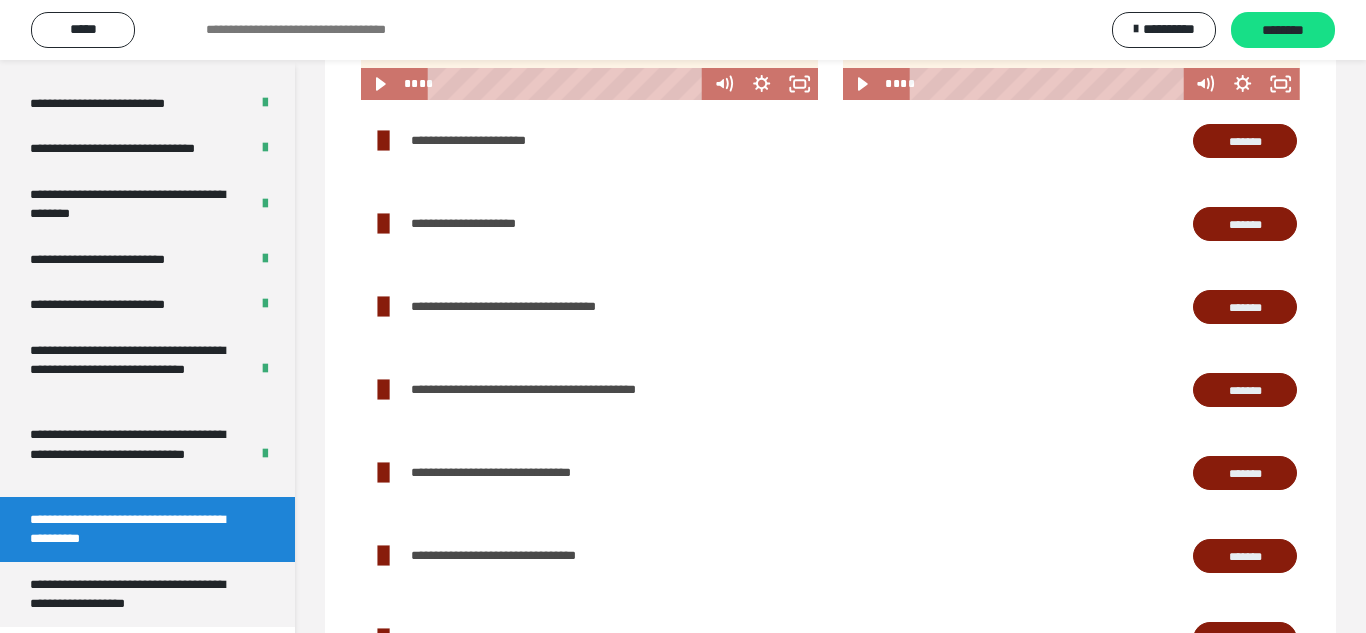 scroll, scrollTop: 62, scrollLeft: 0, axis: vertical 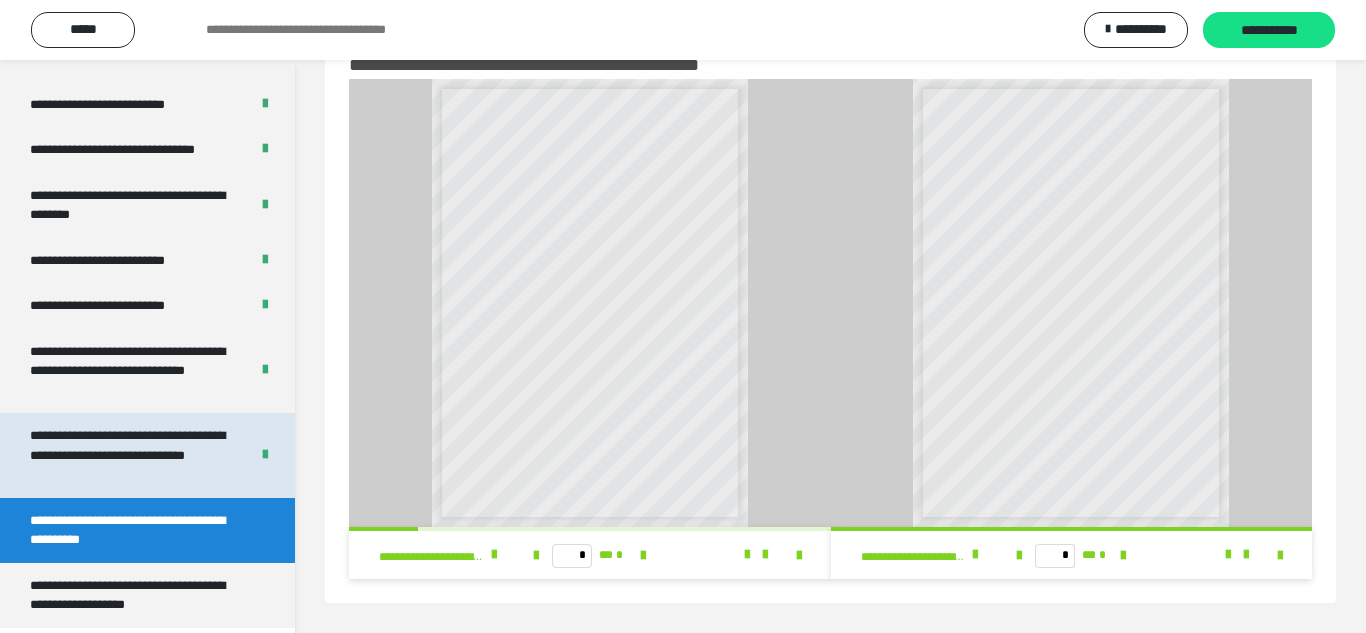 click on "**********" at bounding box center (127, 445) 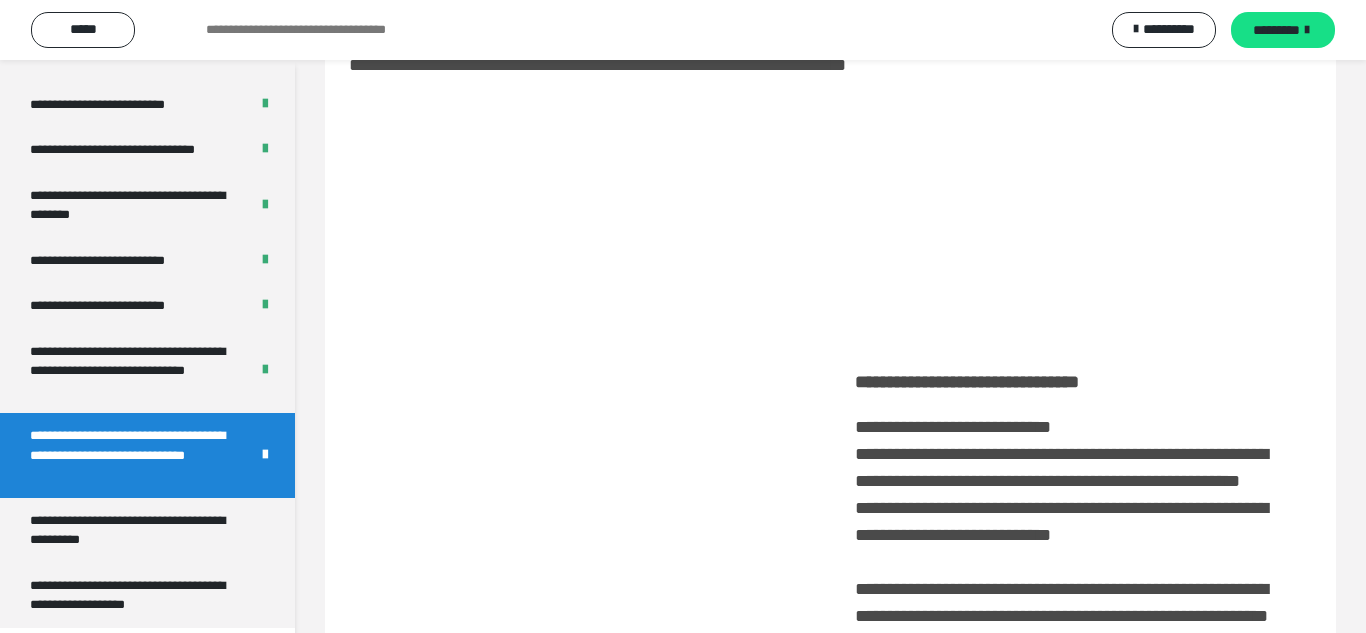 scroll, scrollTop: 60, scrollLeft: 0, axis: vertical 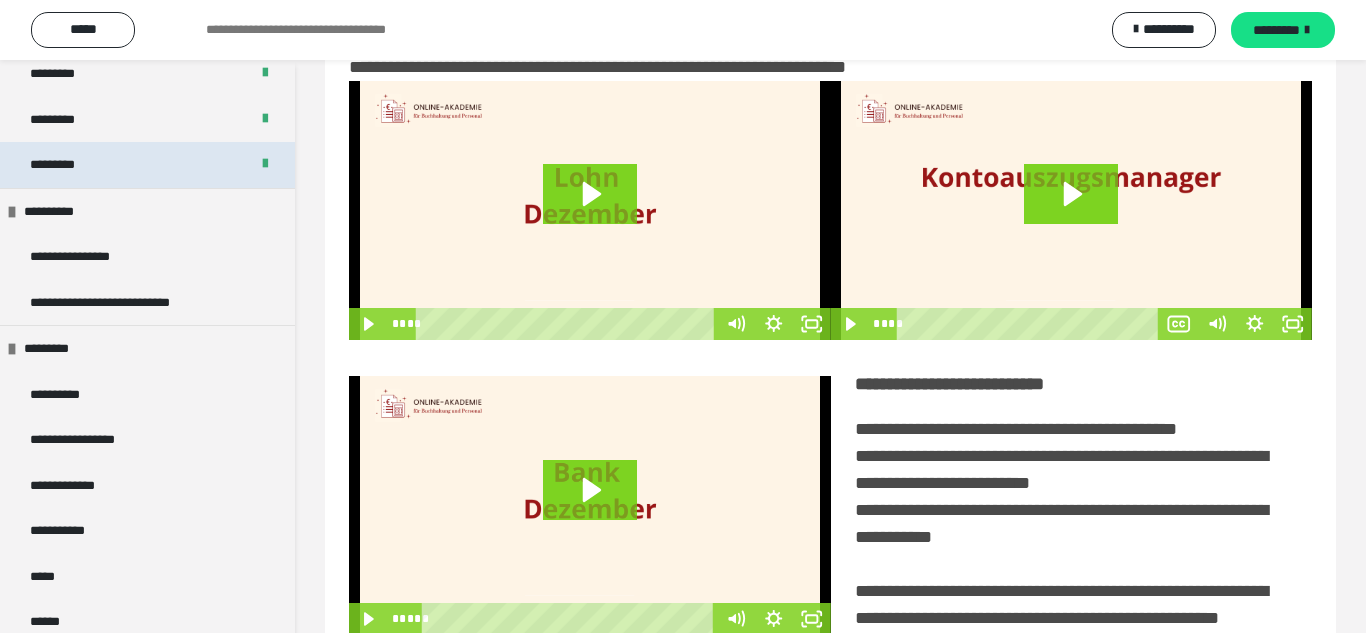 click on "*********" at bounding box center [147, 165] 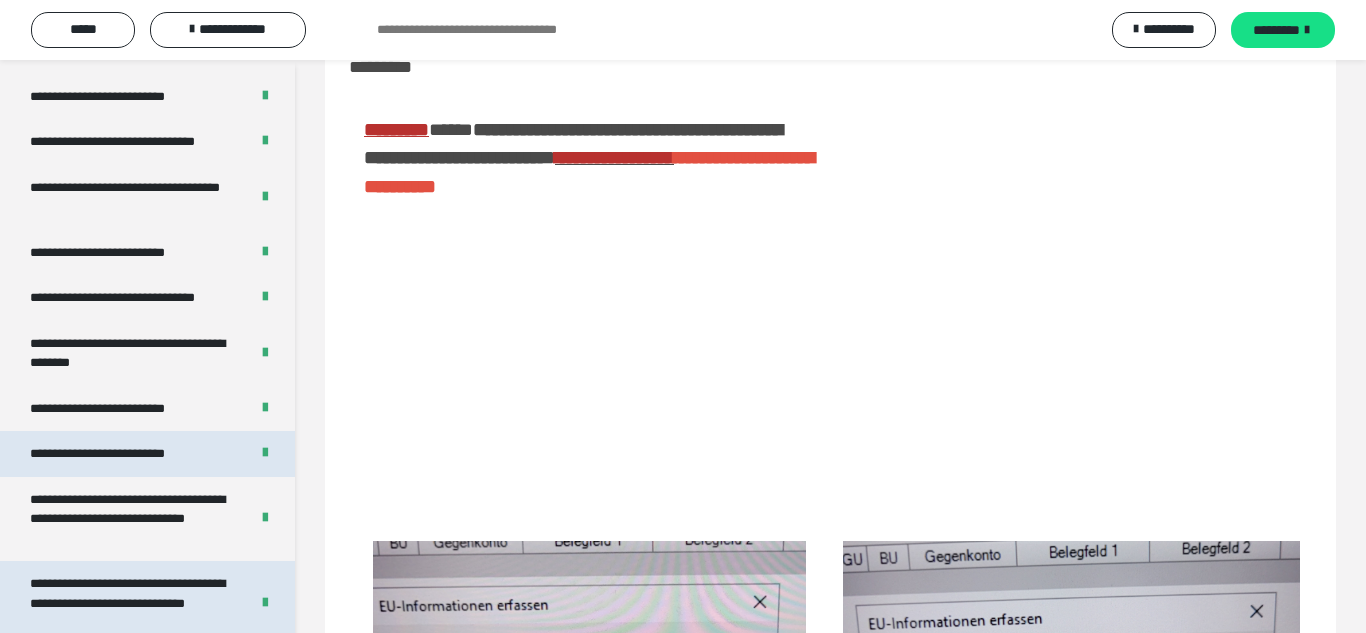 scroll, scrollTop: 3920, scrollLeft: 0, axis: vertical 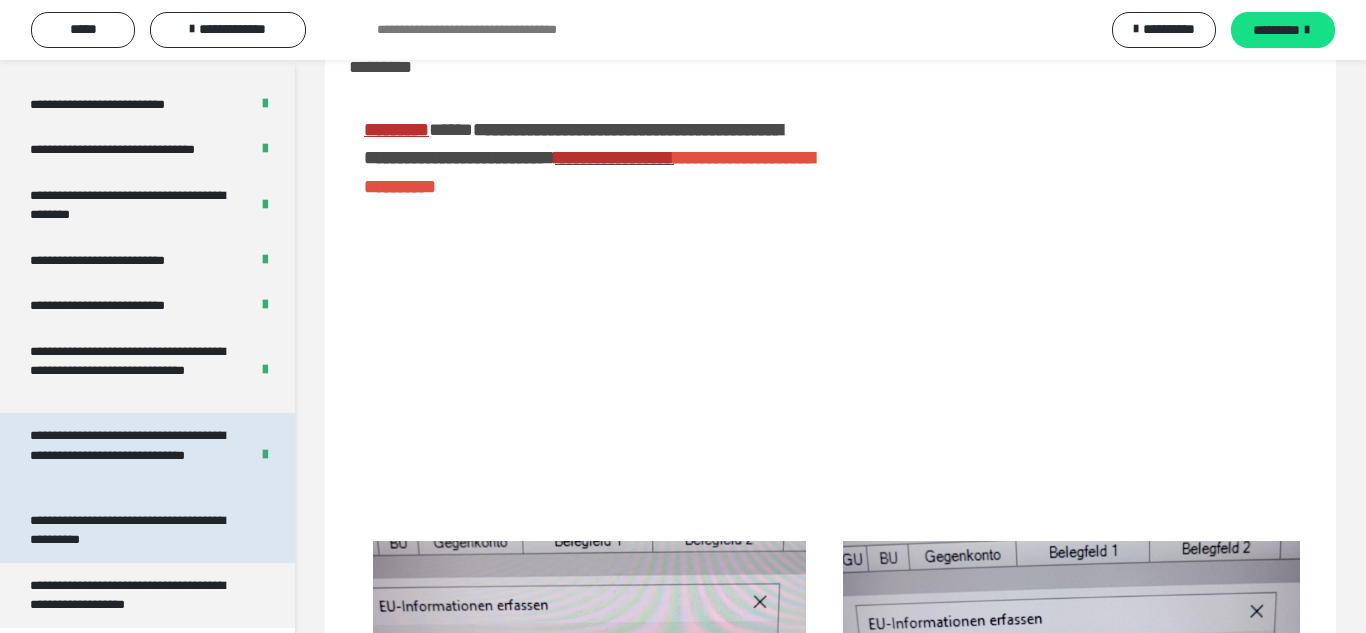 click on "**********" at bounding box center [127, 530] 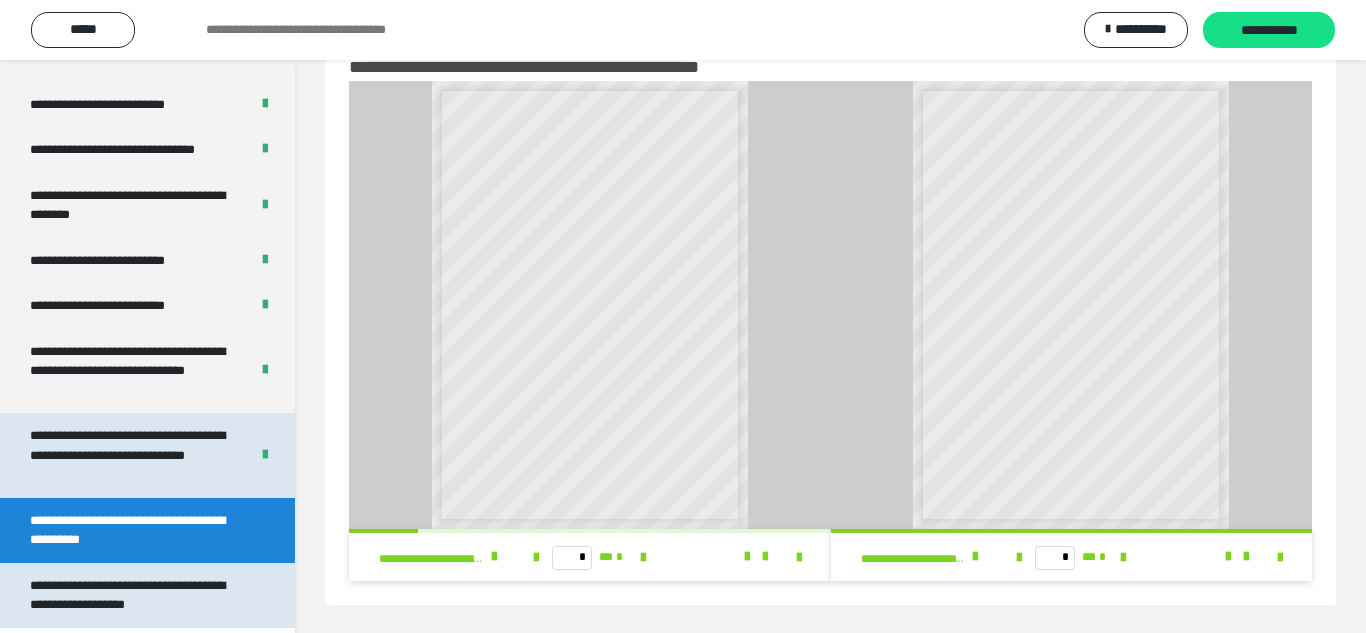 click on "**********" at bounding box center [127, 595] 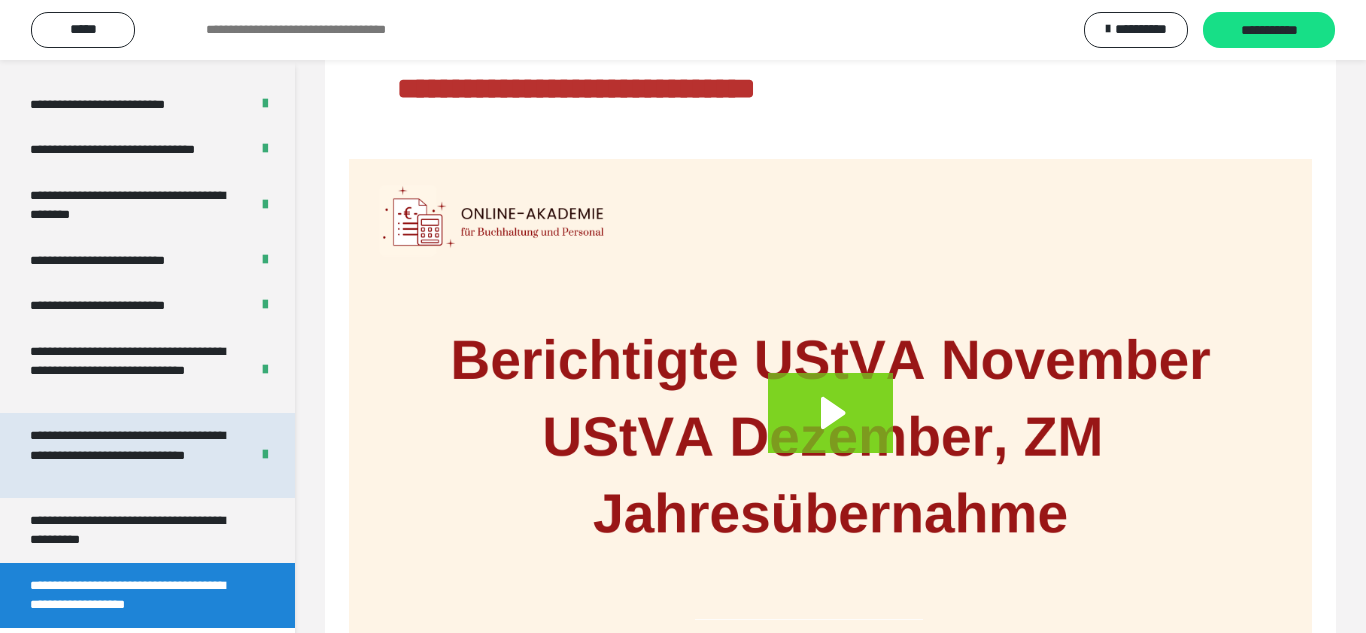 scroll, scrollTop: 306, scrollLeft: 0, axis: vertical 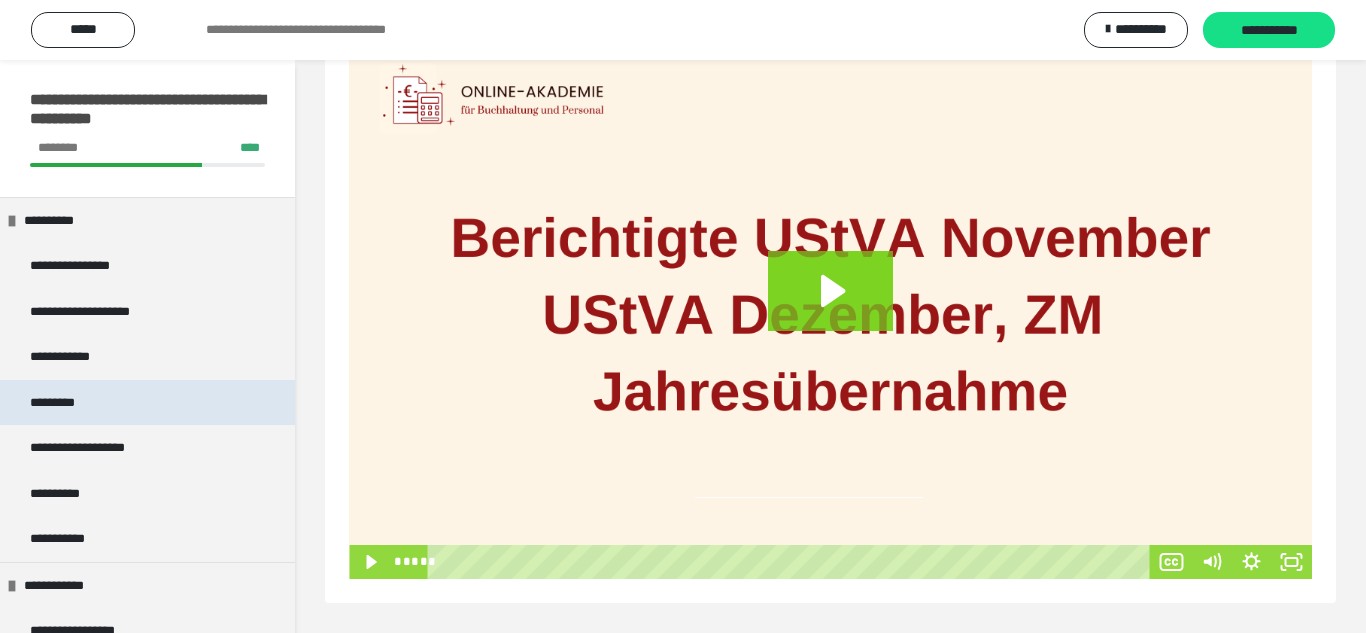 click on "*********" at bounding box center [147, 403] 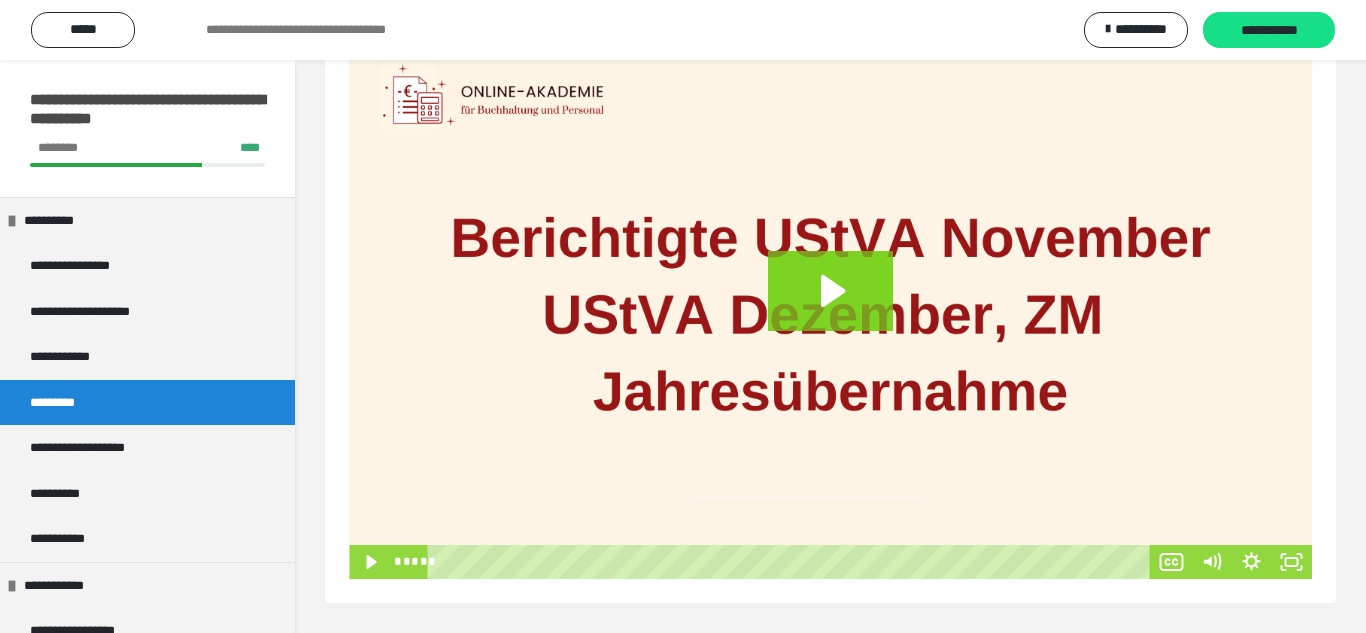 scroll, scrollTop: 210, scrollLeft: 0, axis: vertical 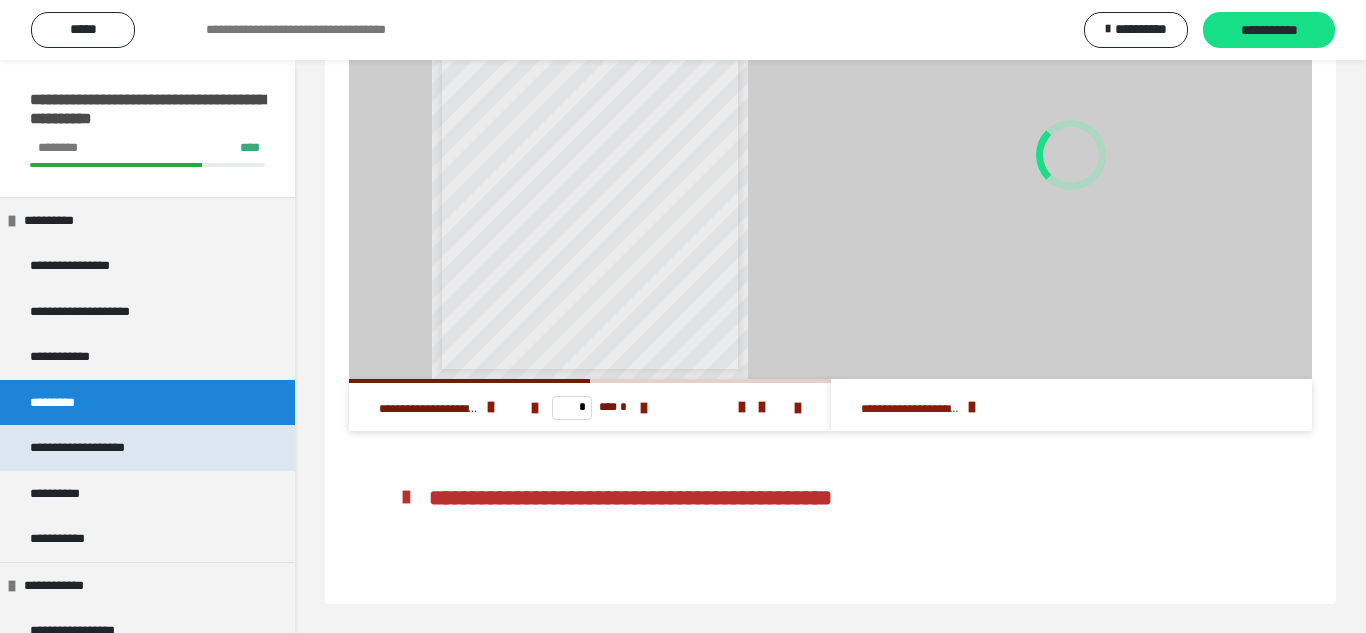 click on "**********" at bounding box center (77, 447) 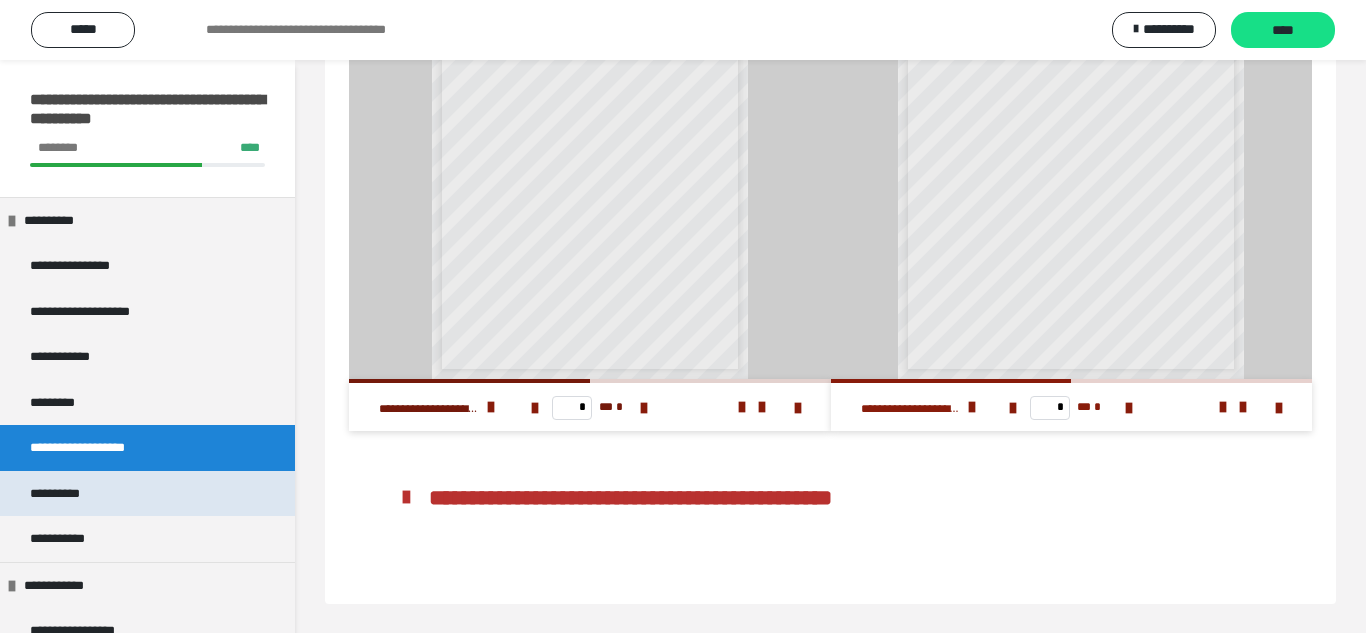 click on "**********" at bounding box center [63, 494] 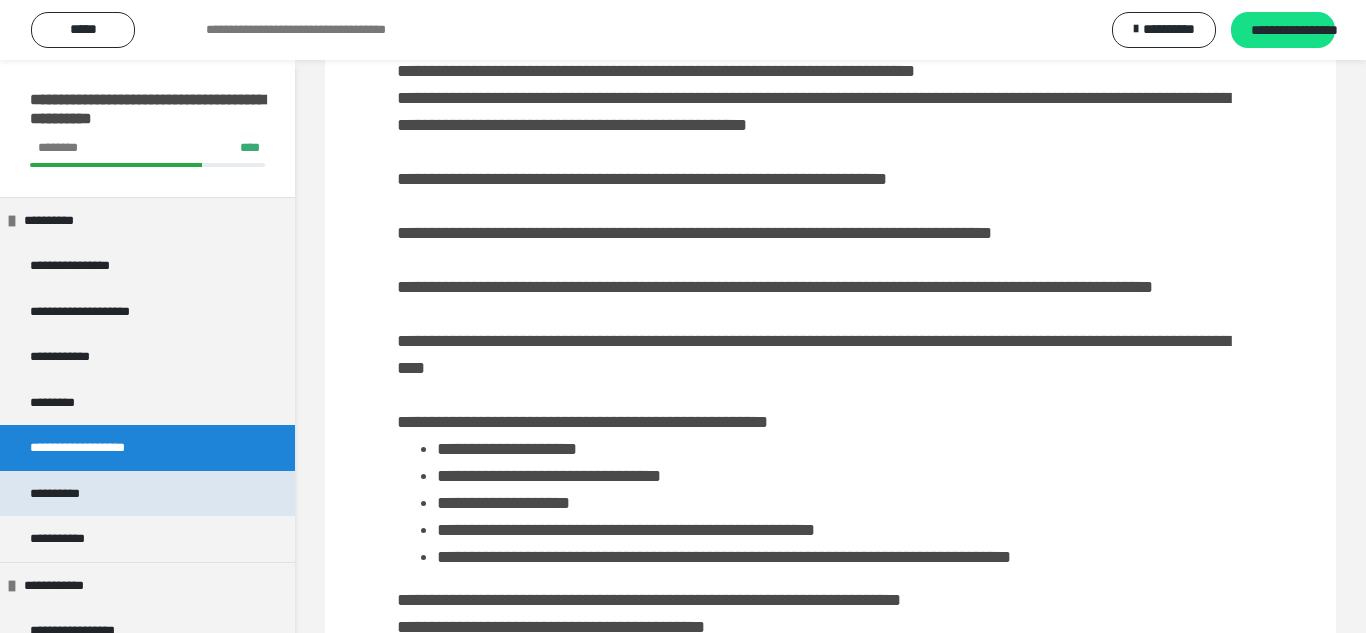 scroll, scrollTop: 306, scrollLeft: 0, axis: vertical 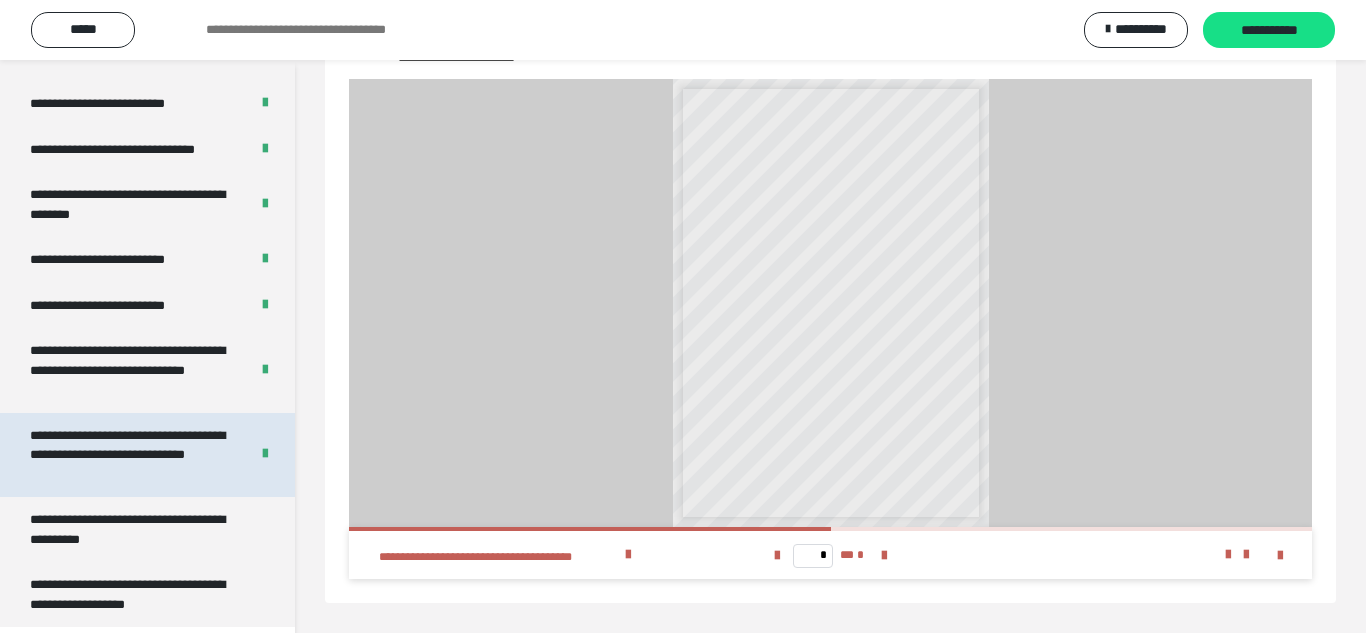 click on "**********" at bounding box center [131, 455] 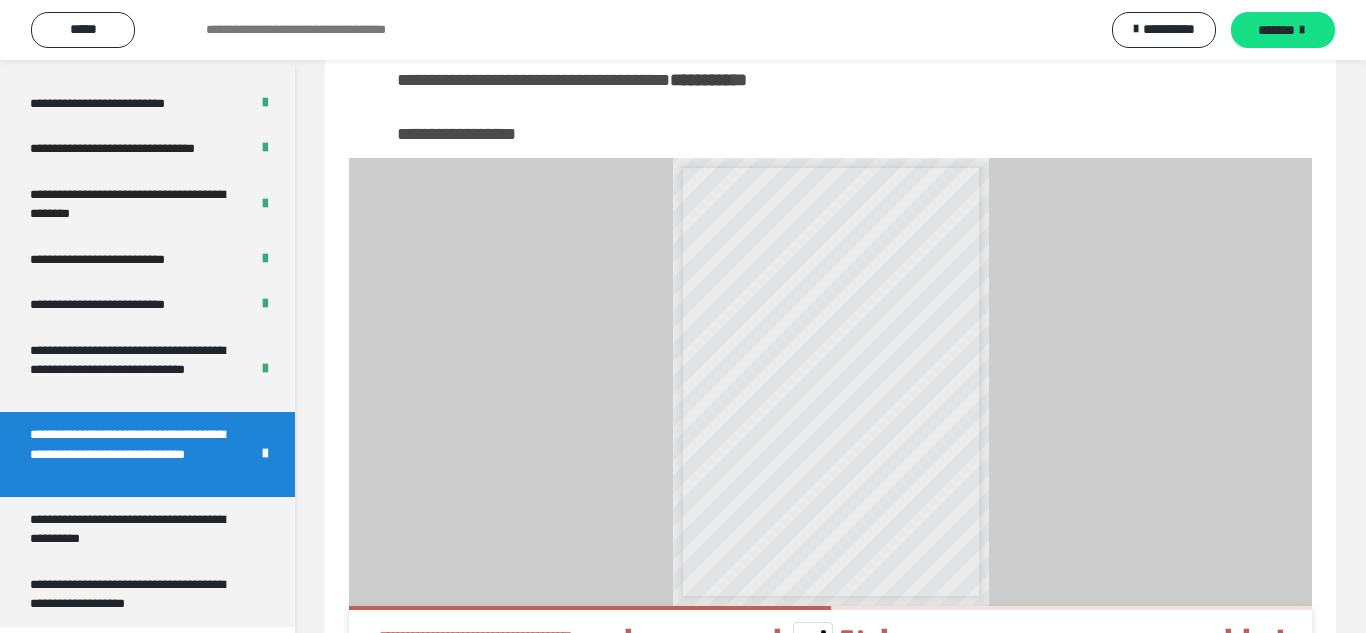 scroll, scrollTop: 3920, scrollLeft: 0, axis: vertical 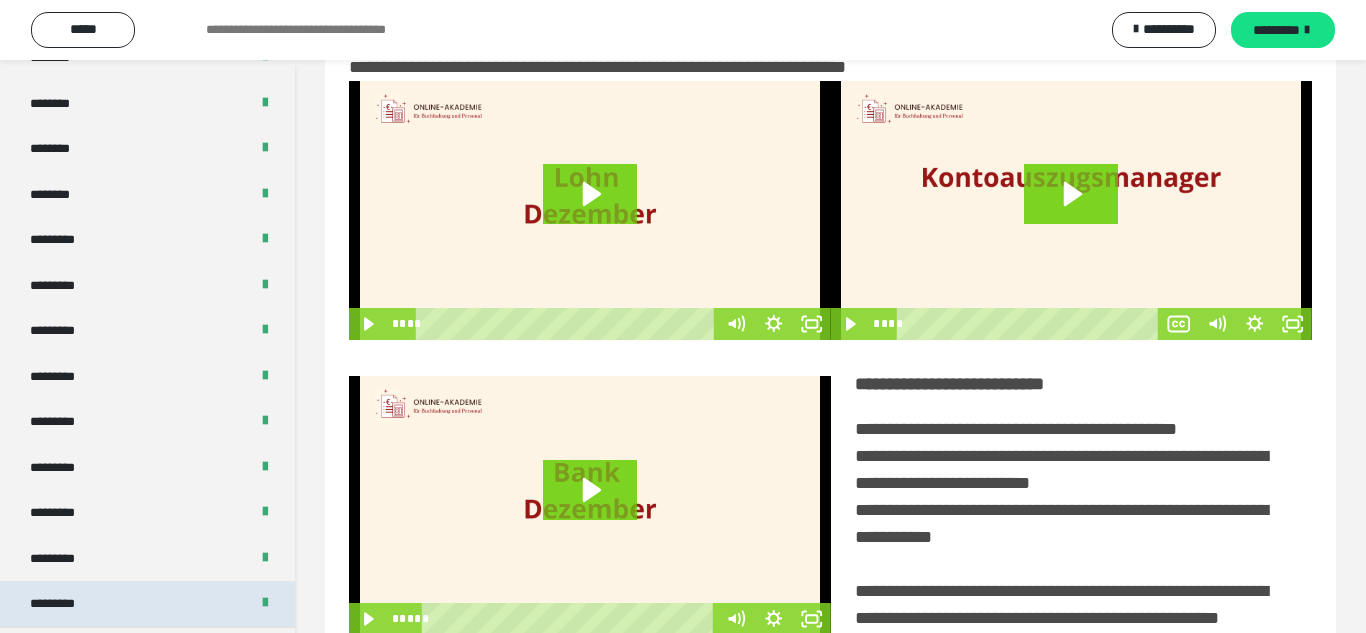 click on "*********" at bounding box center [147, 604] 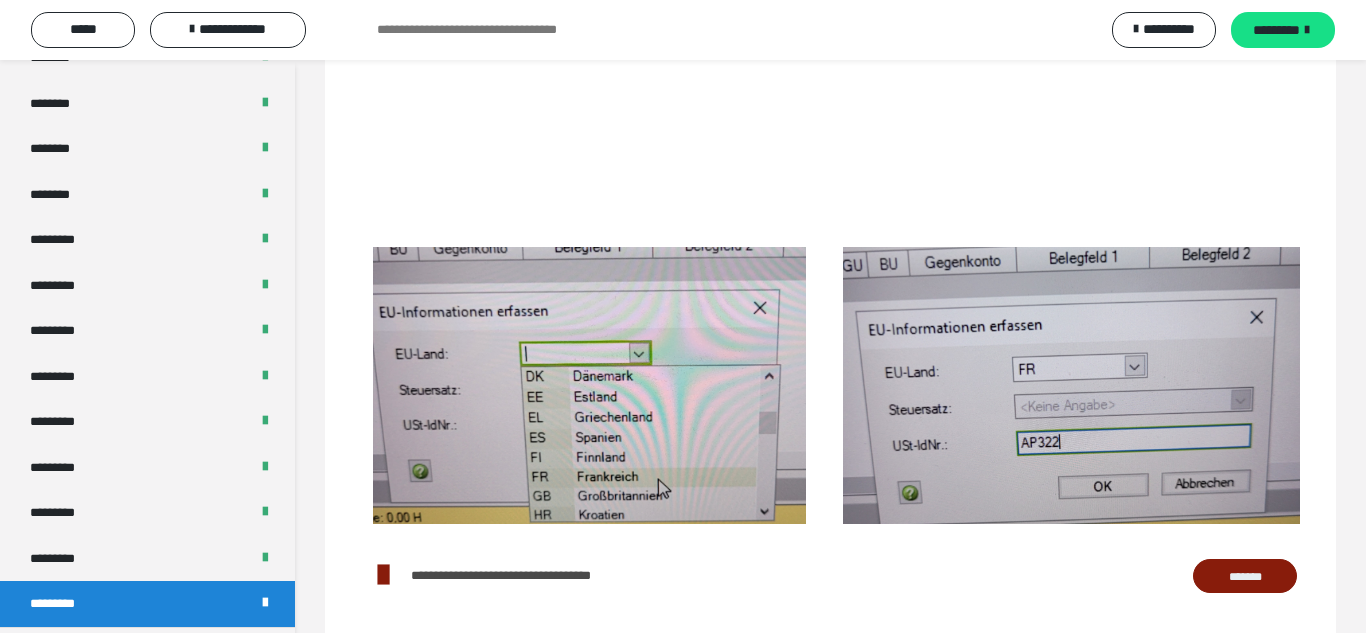 scroll, scrollTop: 381, scrollLeft: 0, axis: vertical 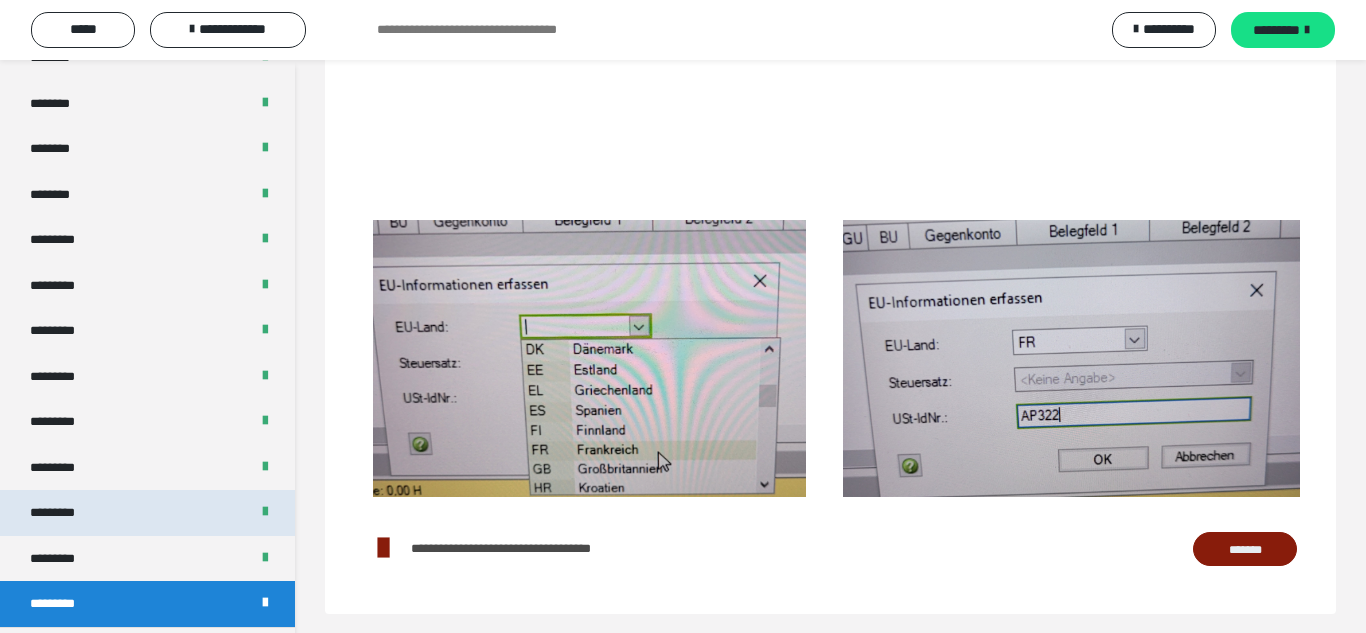 click on "*********" at bounding box center [147, 513] 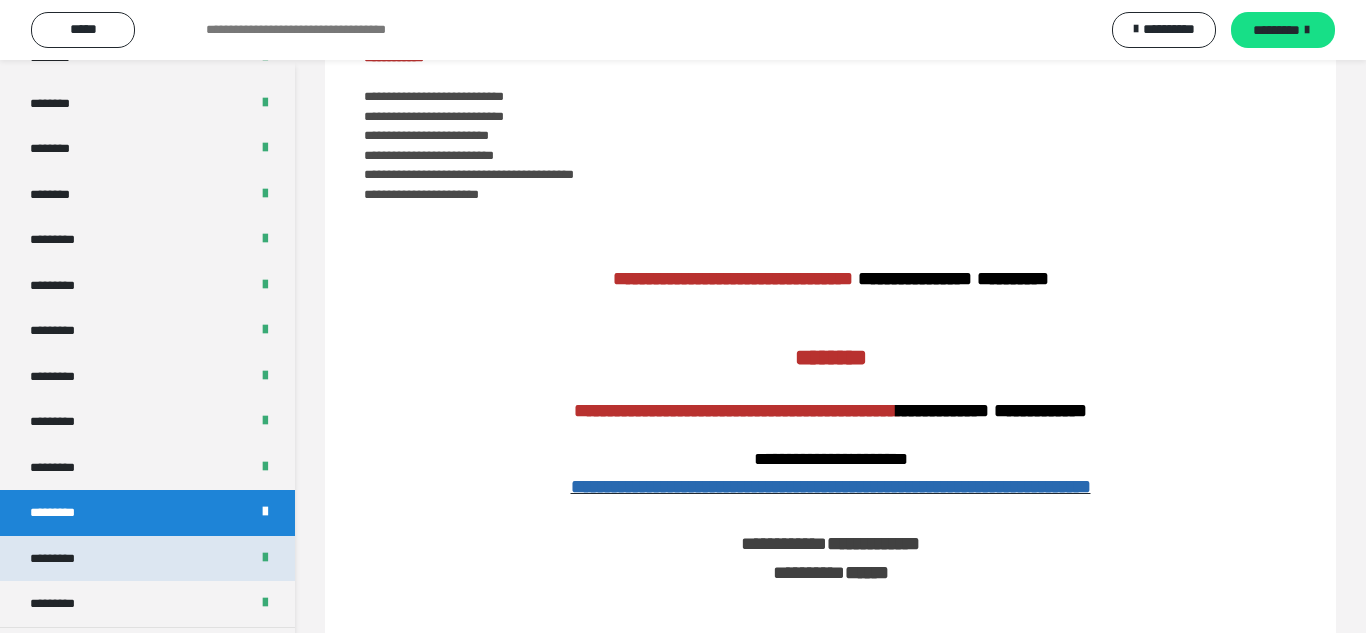 click on "*********" at bounding box center [147, 559] 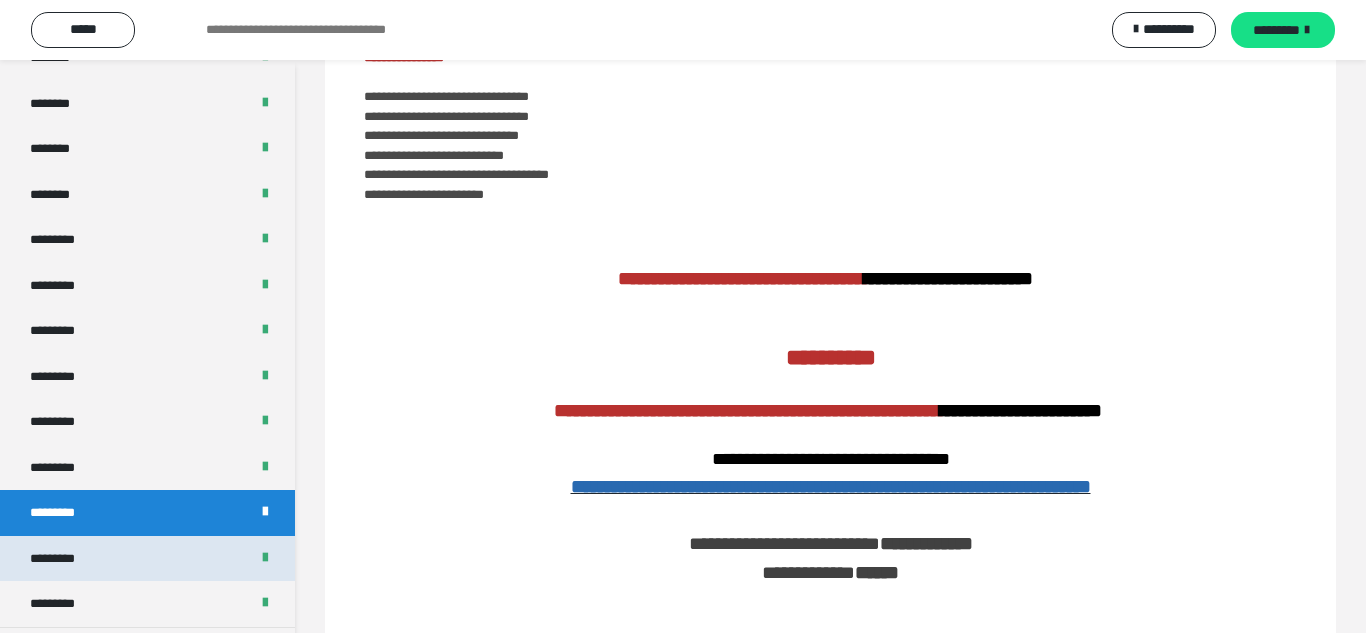 scroll, scrollTop: 1030, scrollLeft: 0, axis: vertical 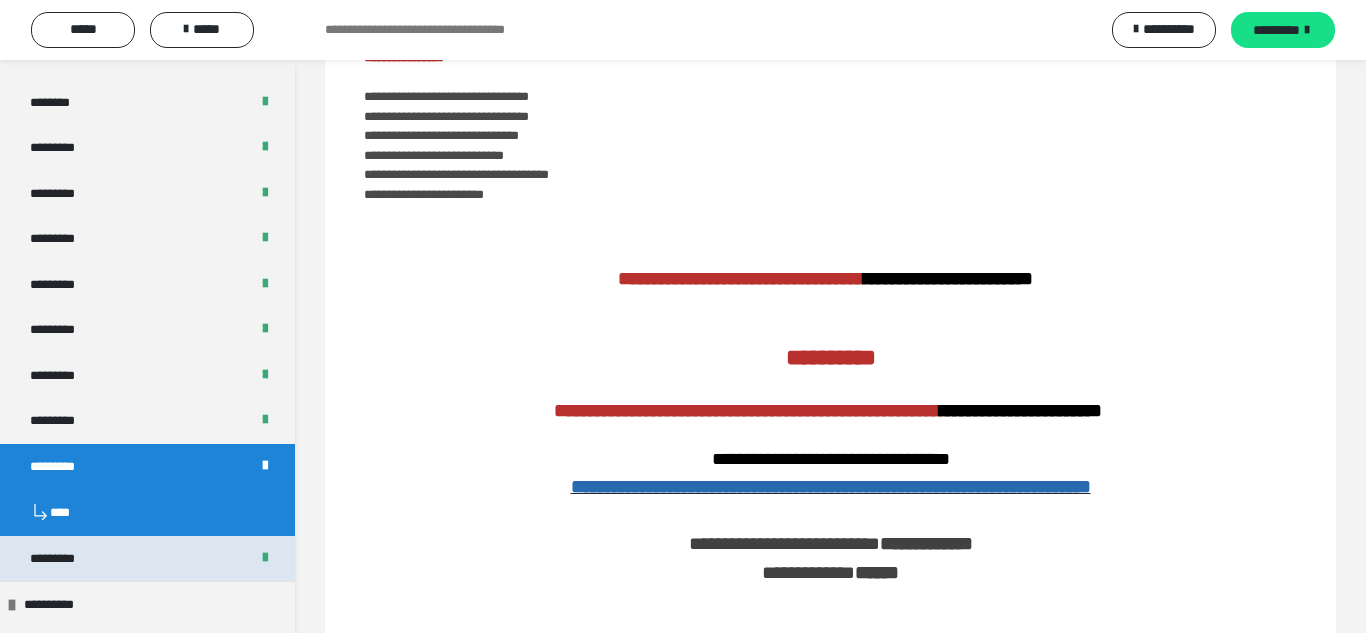 click on "*********" at bounding box center (147, 559) 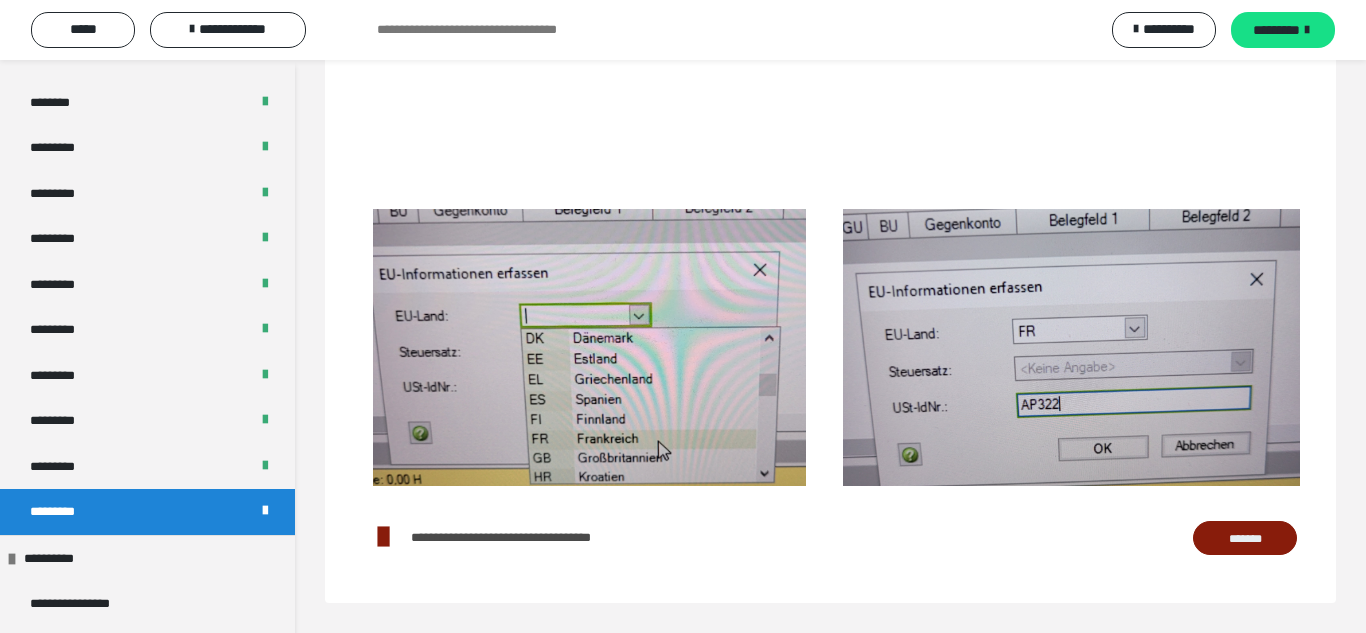 scroll, scrollTop: 421, scrollLeft: 0, axis: vertical 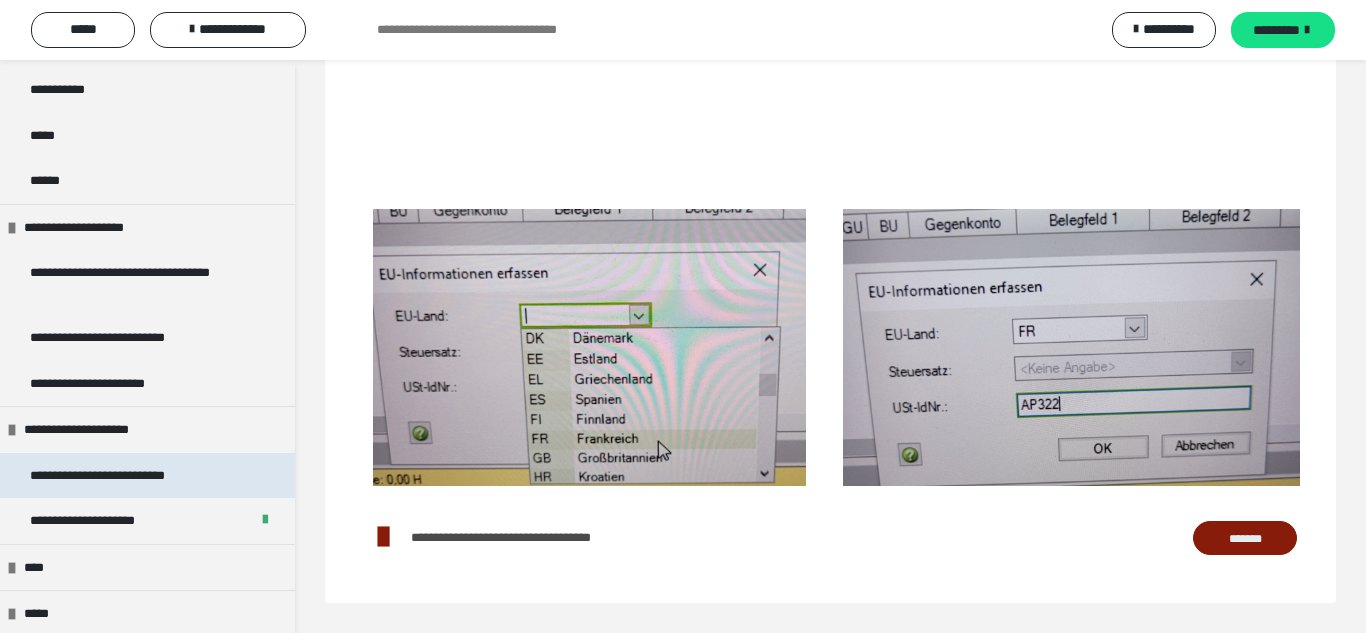 click on "**********" at bounding box center (97, 475) 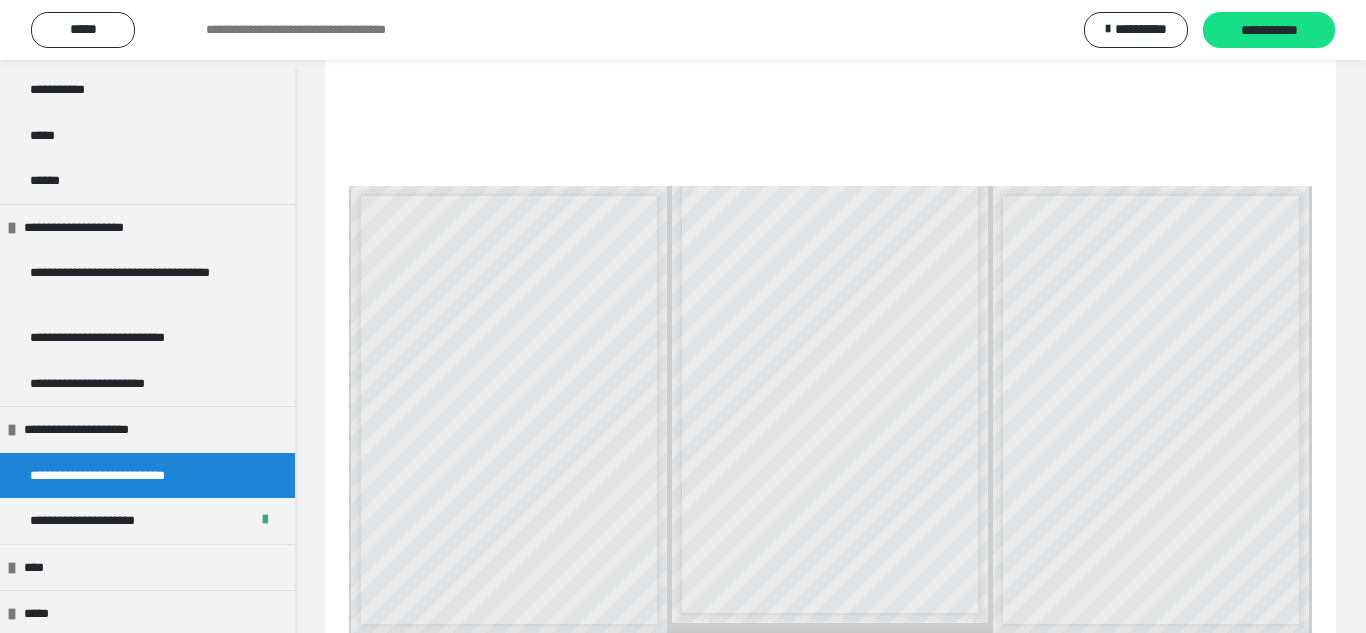 scroll, scrollTop: 12, scrollLeft: 0, axis: vertical 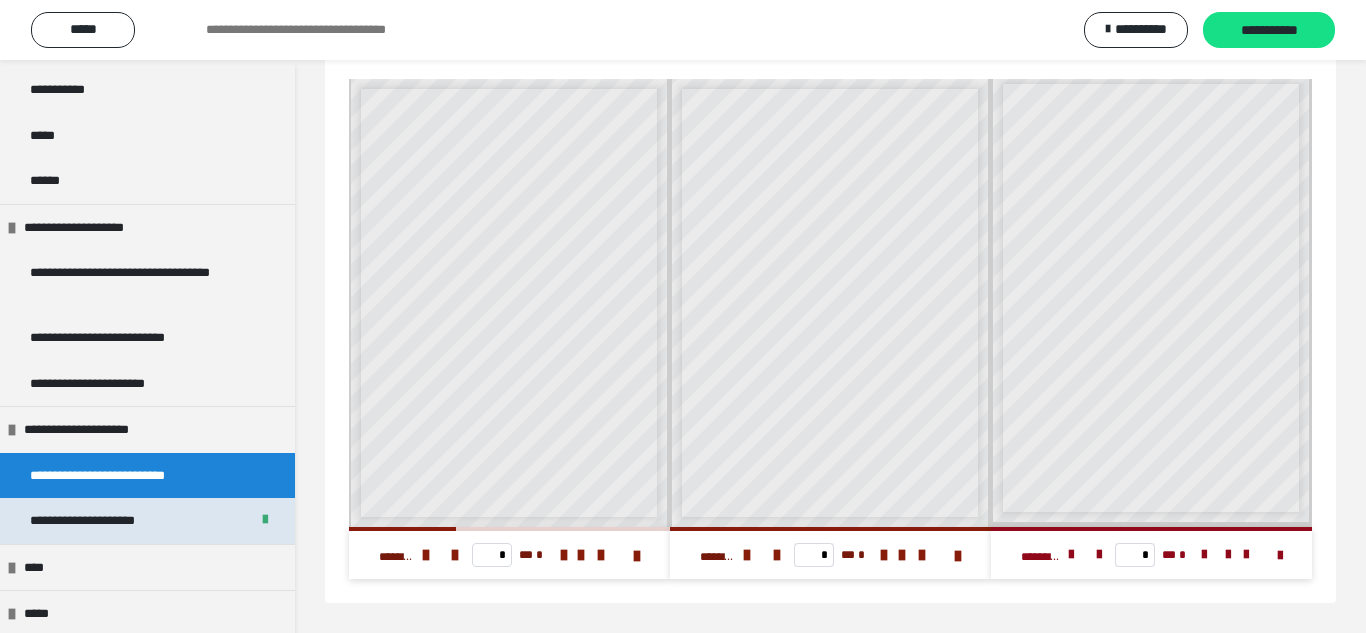 click on "**********" at bounding box center (82, 520) 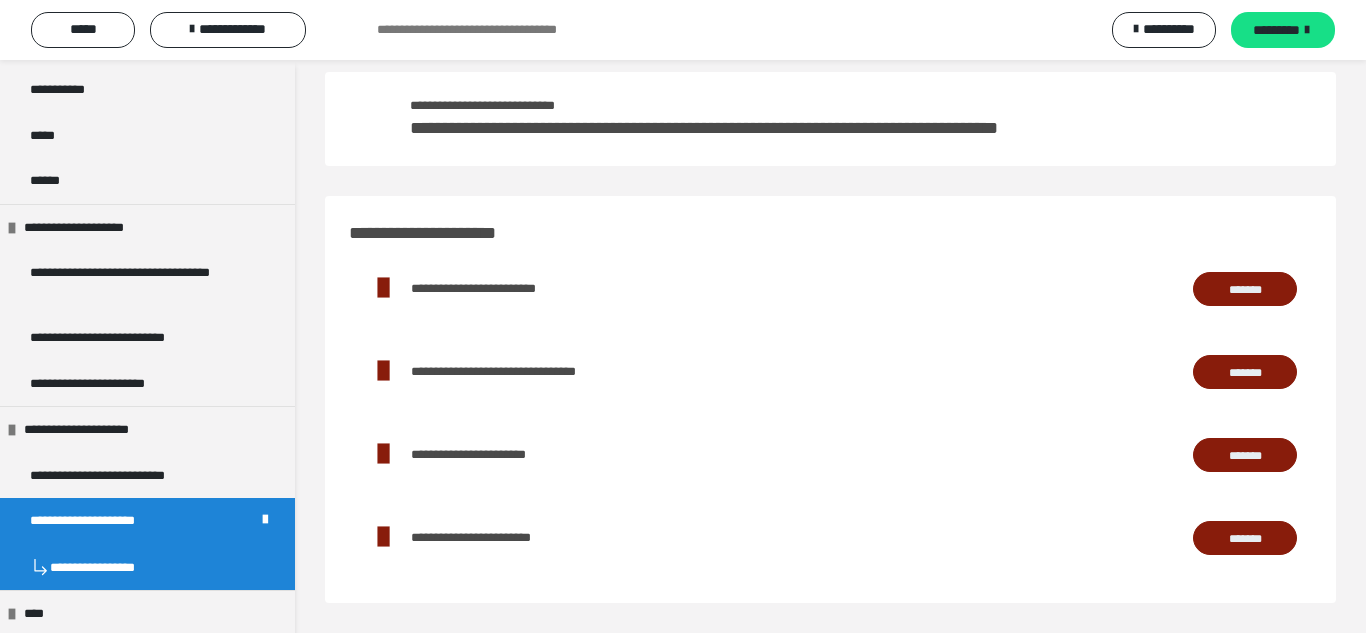 scroll, scrollTop: 0, scrollLeft: 0, axis: both 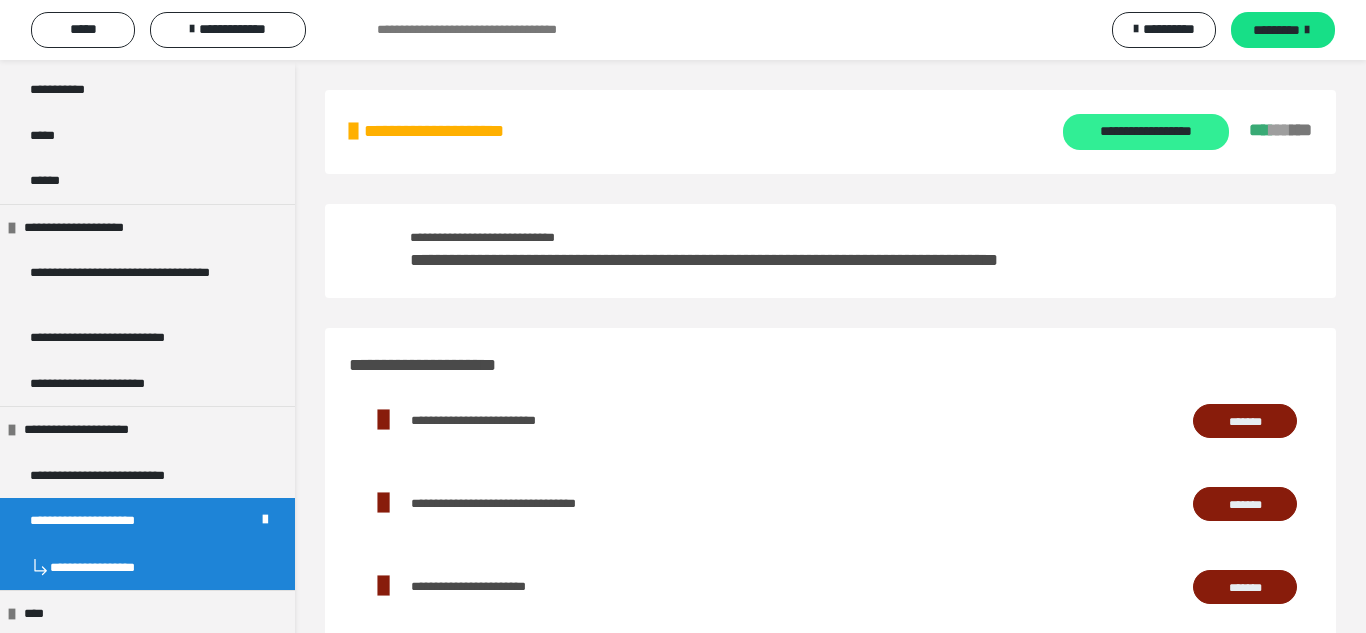 click on "**********" at bounding box center [1146, 132] 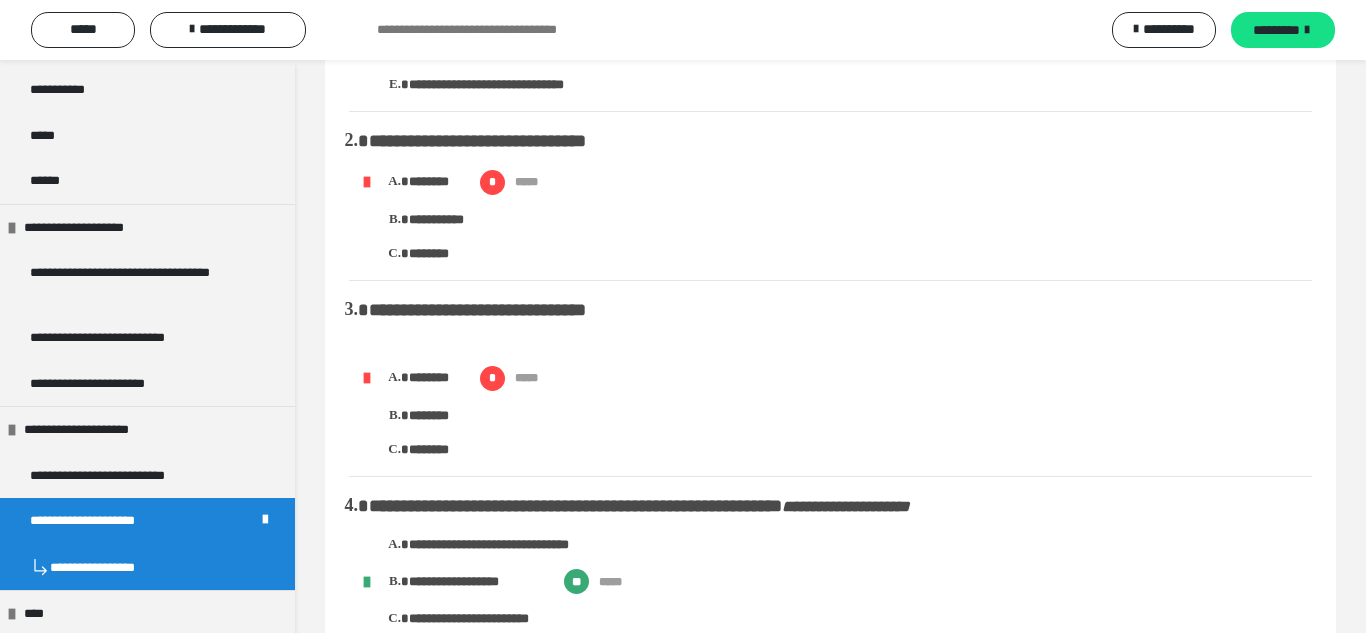 scroll, scrollTop: 0, scrollLeft: 0, axis: both 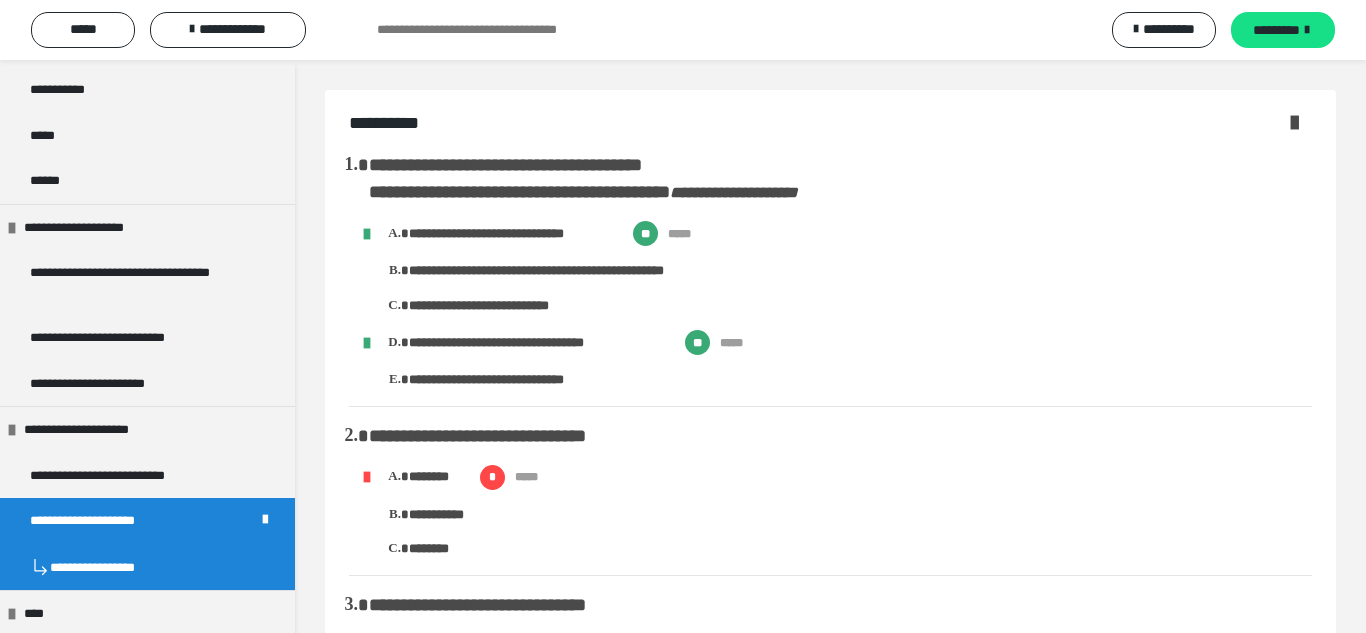 click at bounding box center (1294, 122) 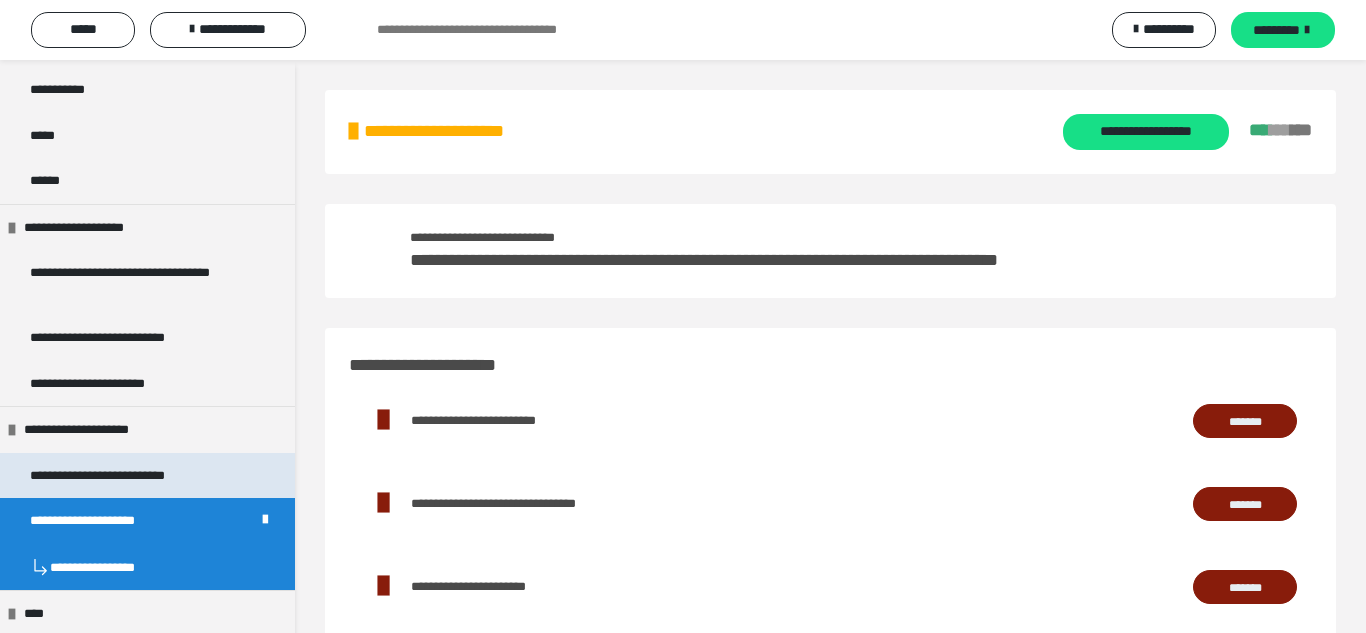 click on "**********" at bounding box center [115, 476] 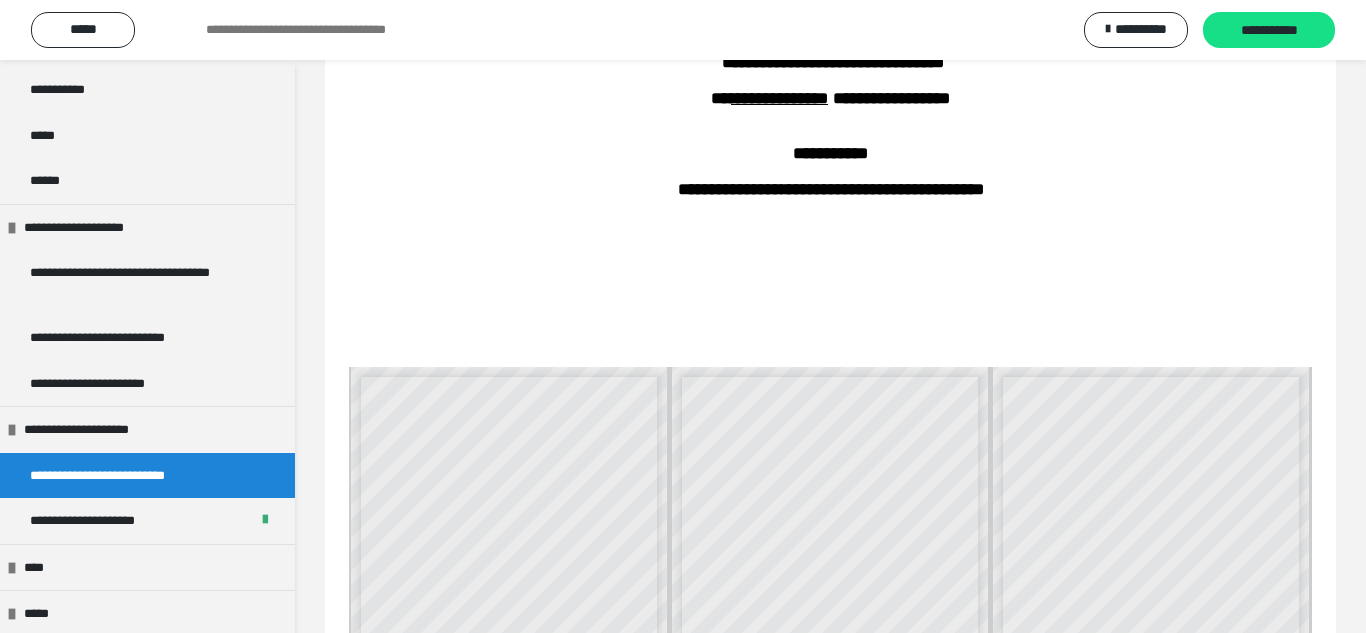 scroll, scrollTop: 379, scrollLeft: 0, axis: vertical 